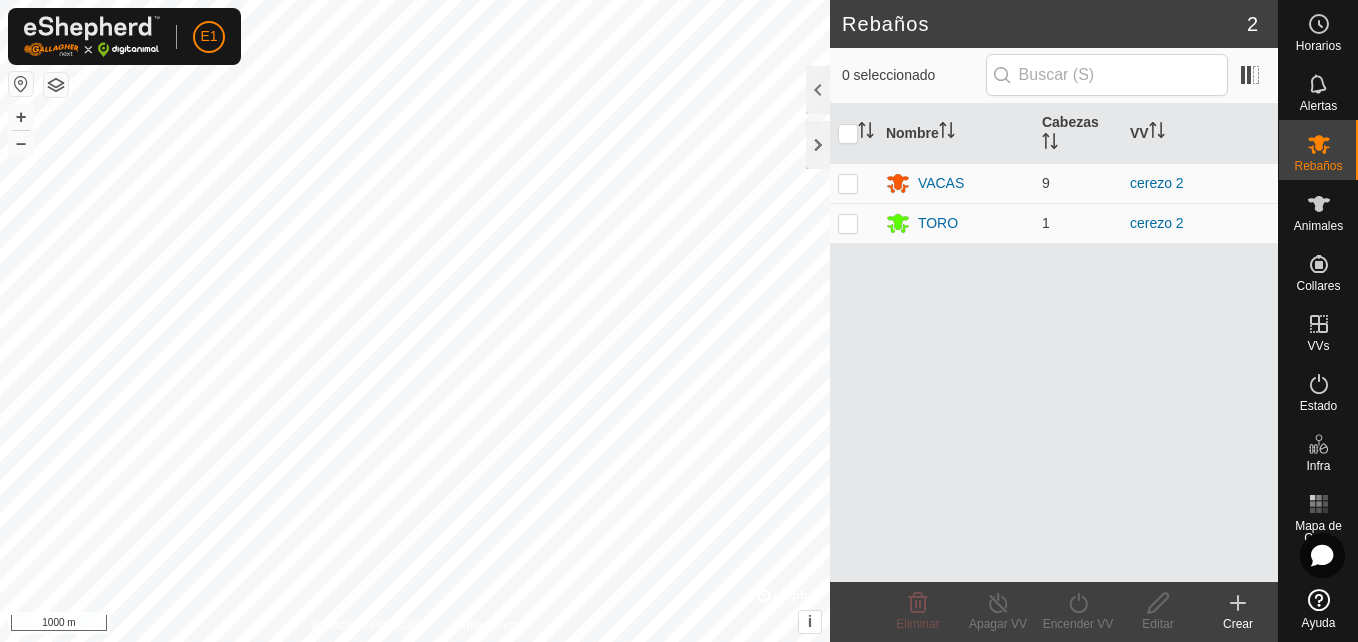 scroll, scrollTop: 0, scrollLeft: 0, axis: both 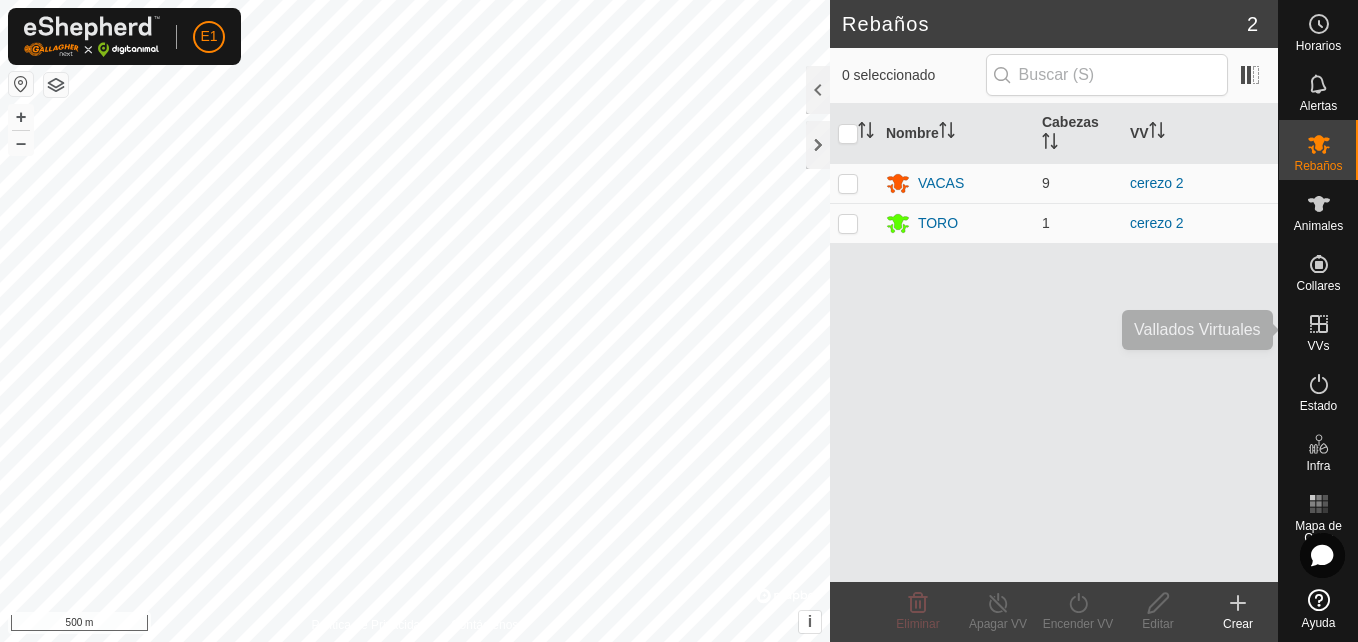 click on "VVs" at bounding box center (1318, 346) 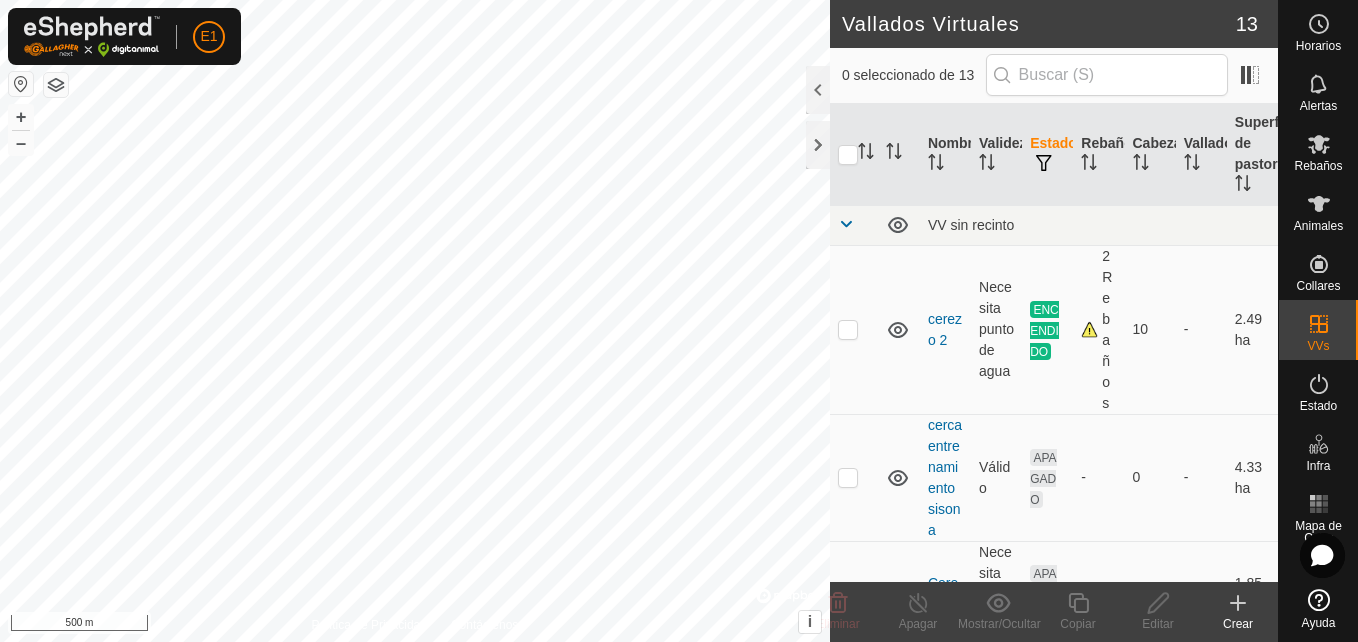 scroll, scrollTop: 0, scrollLeft: 0, axis: both 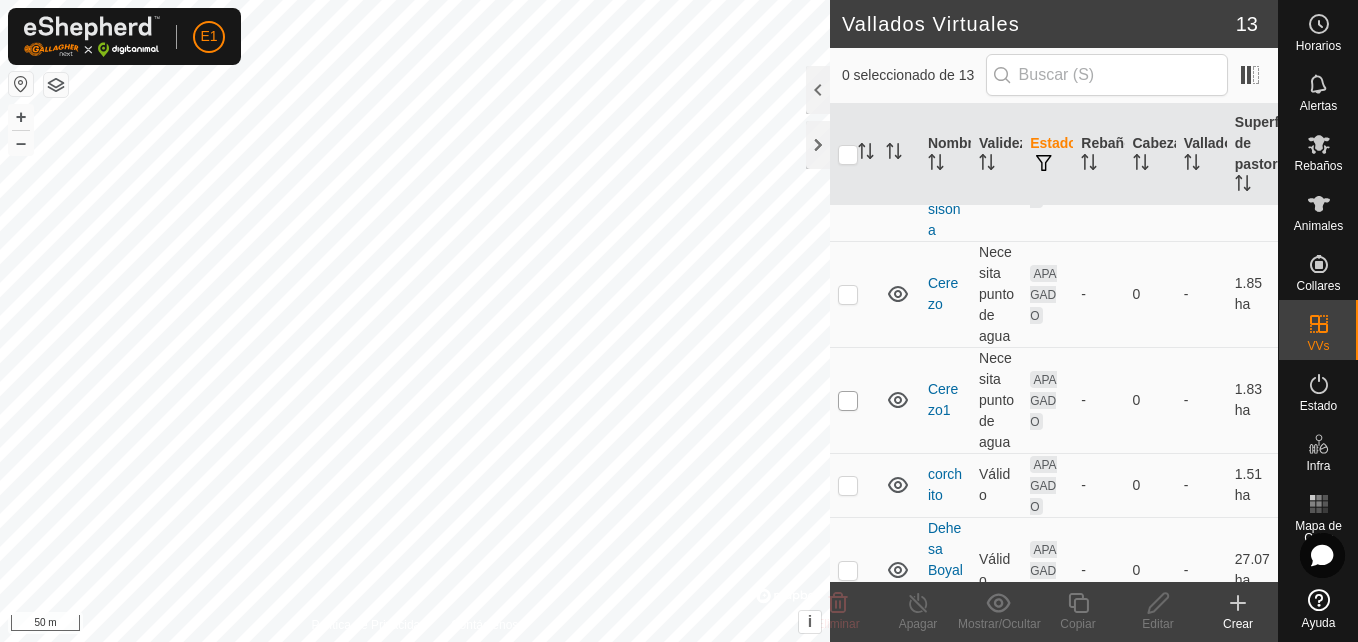 click at bounding box center [848, 401] 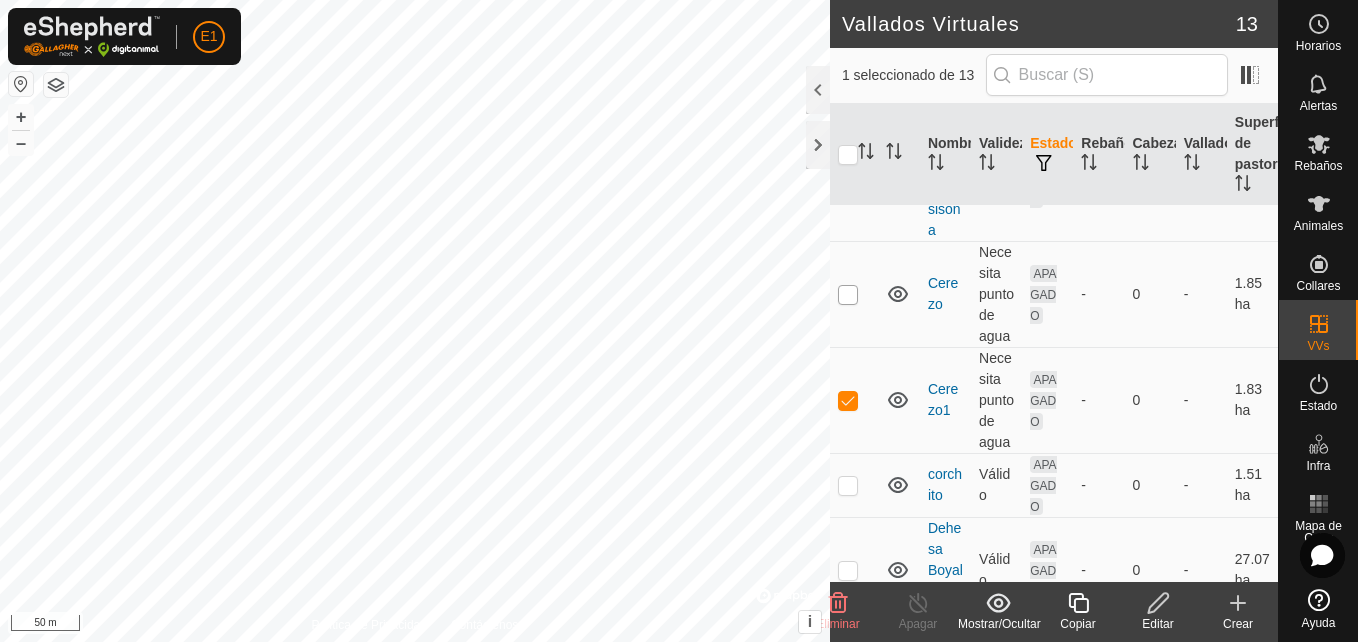 click at bounding box center (848, 295) 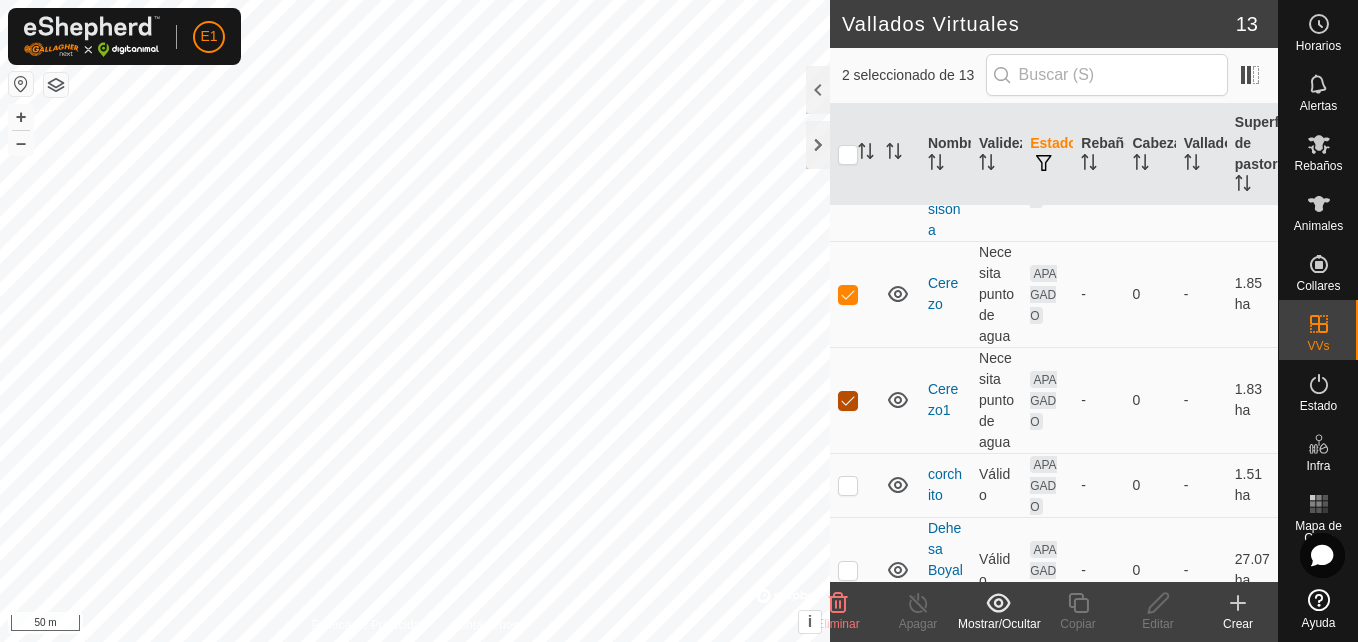 click at bounding box center [848, 401] 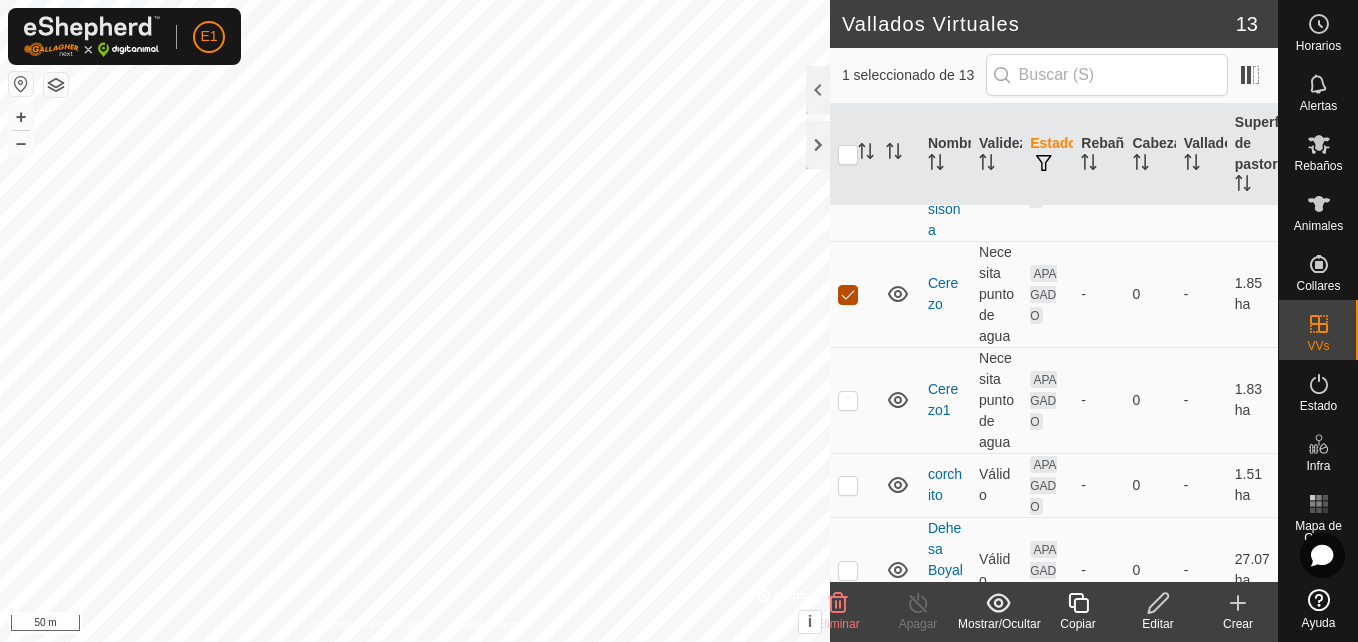 click at bounding box center [848, 295] 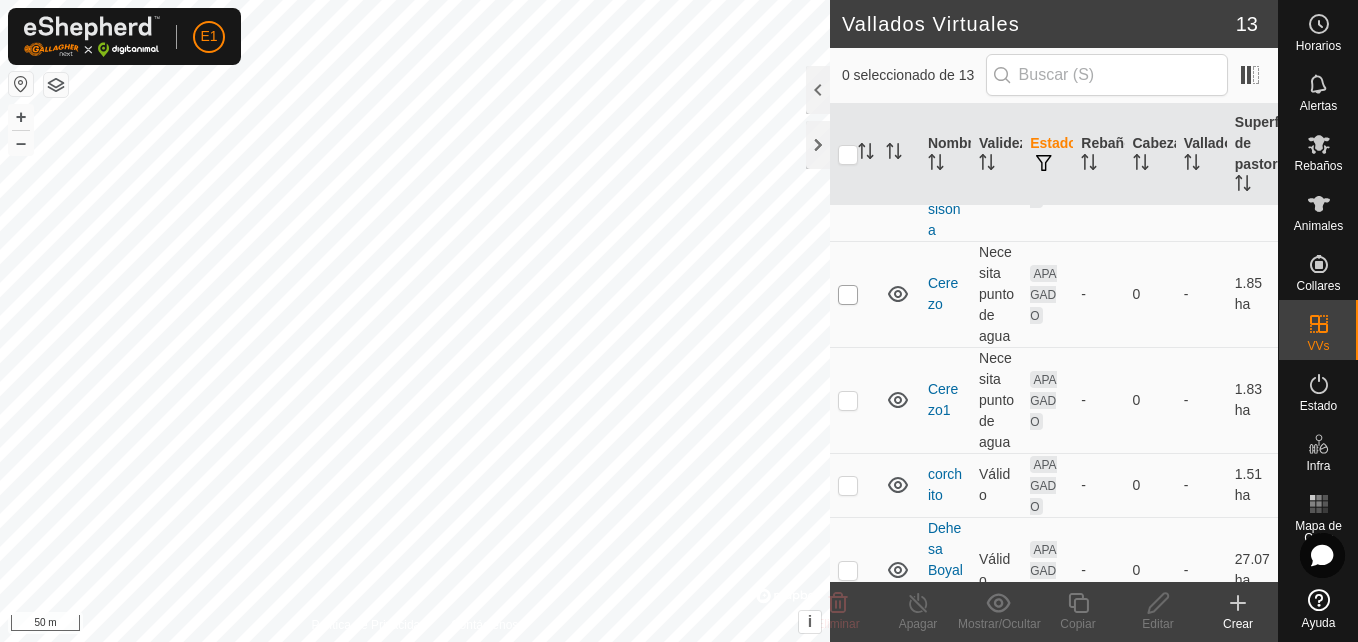 click at bounding box center [848, 295] 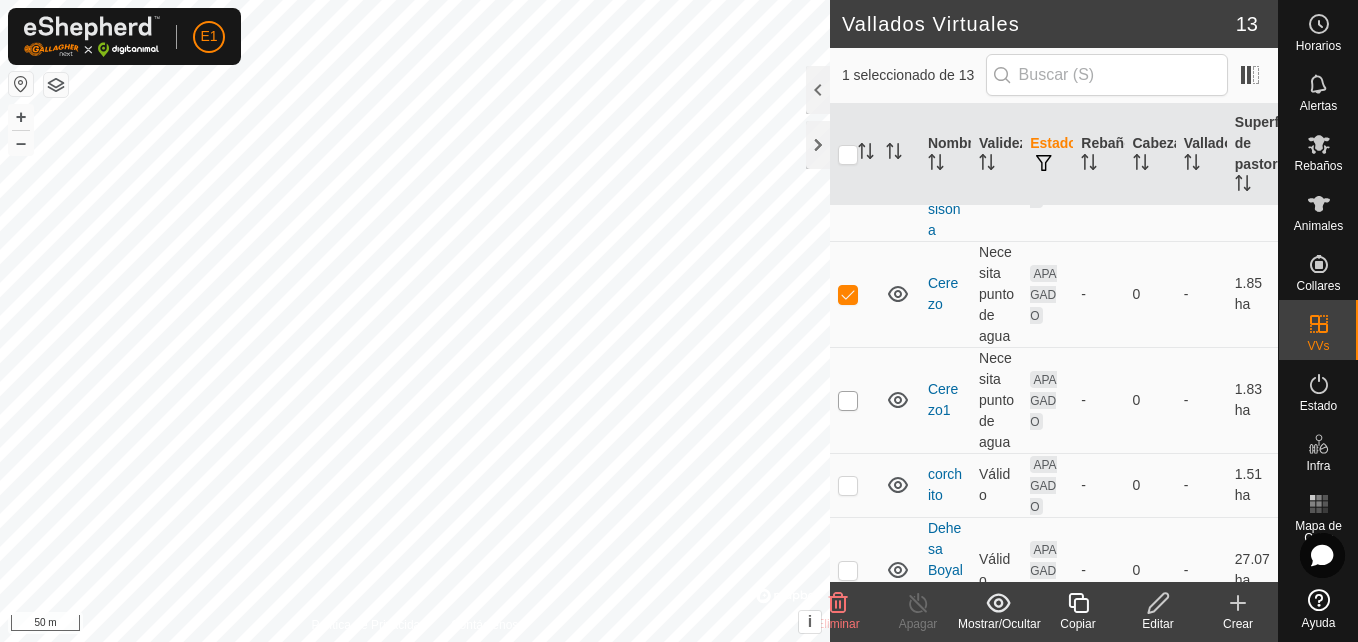 click at bounding box center (848, 401) 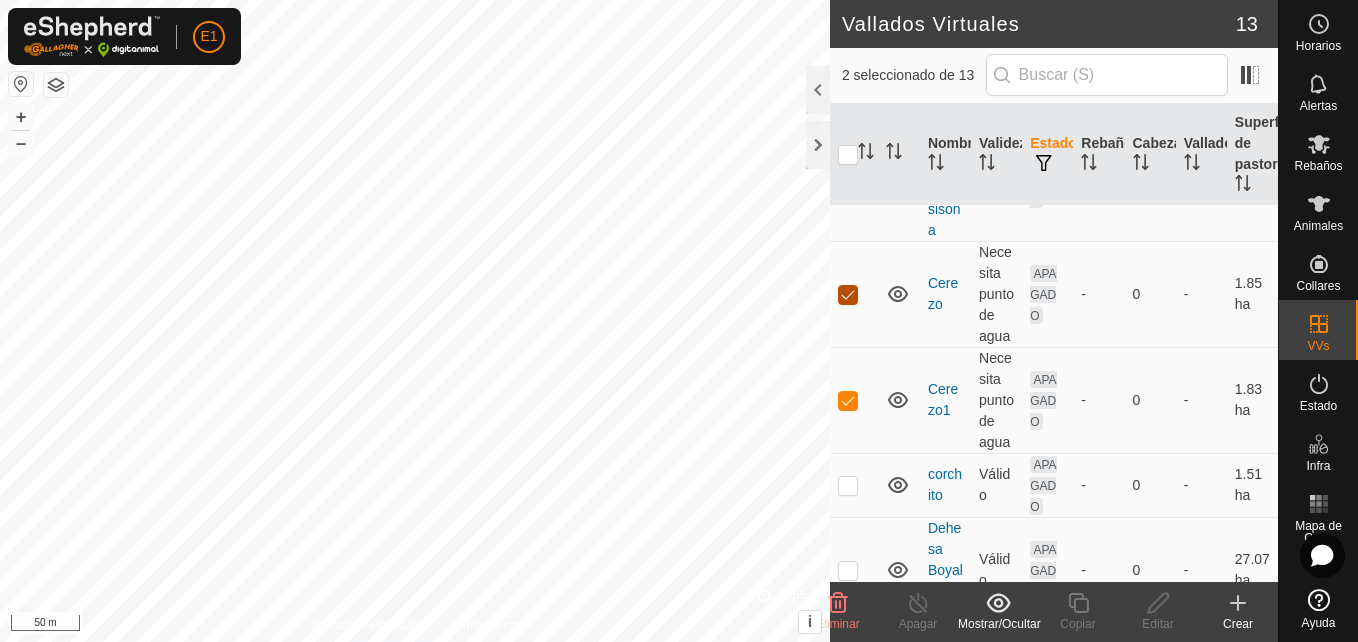 click at bounding box center [848, 295] 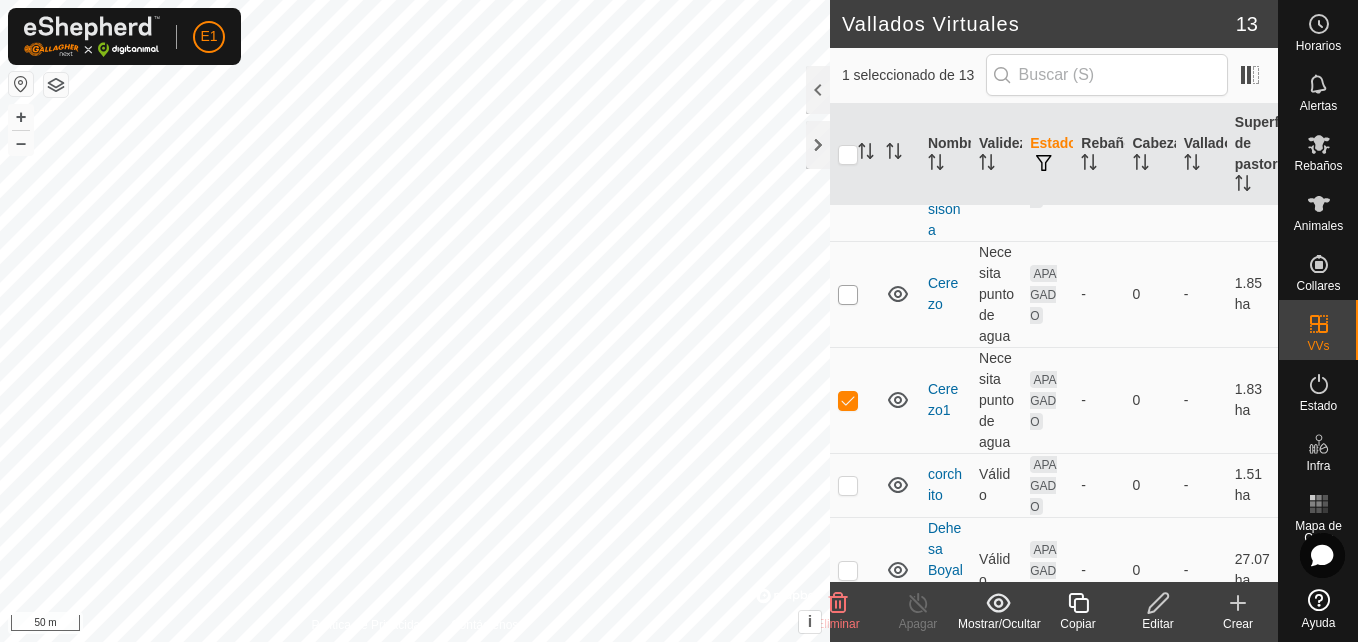 click at bounding box center [848, 295] 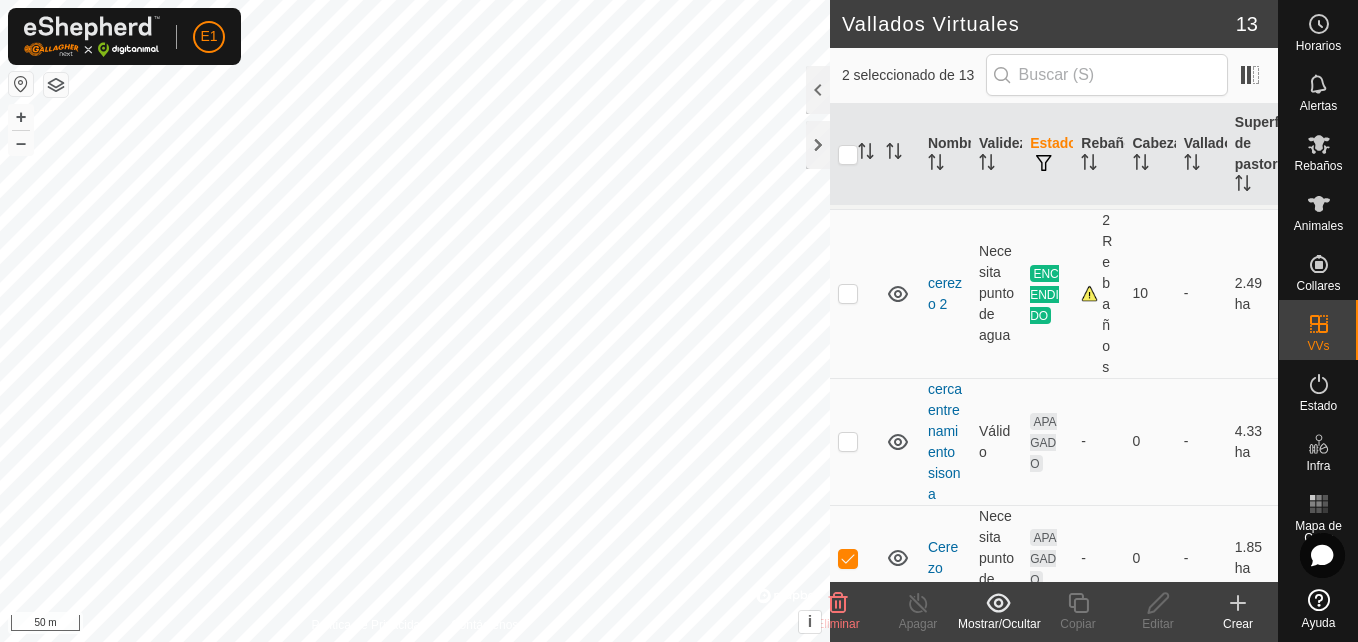 scroll, scrollTop: 0, scrollLeft: 0, axis: both 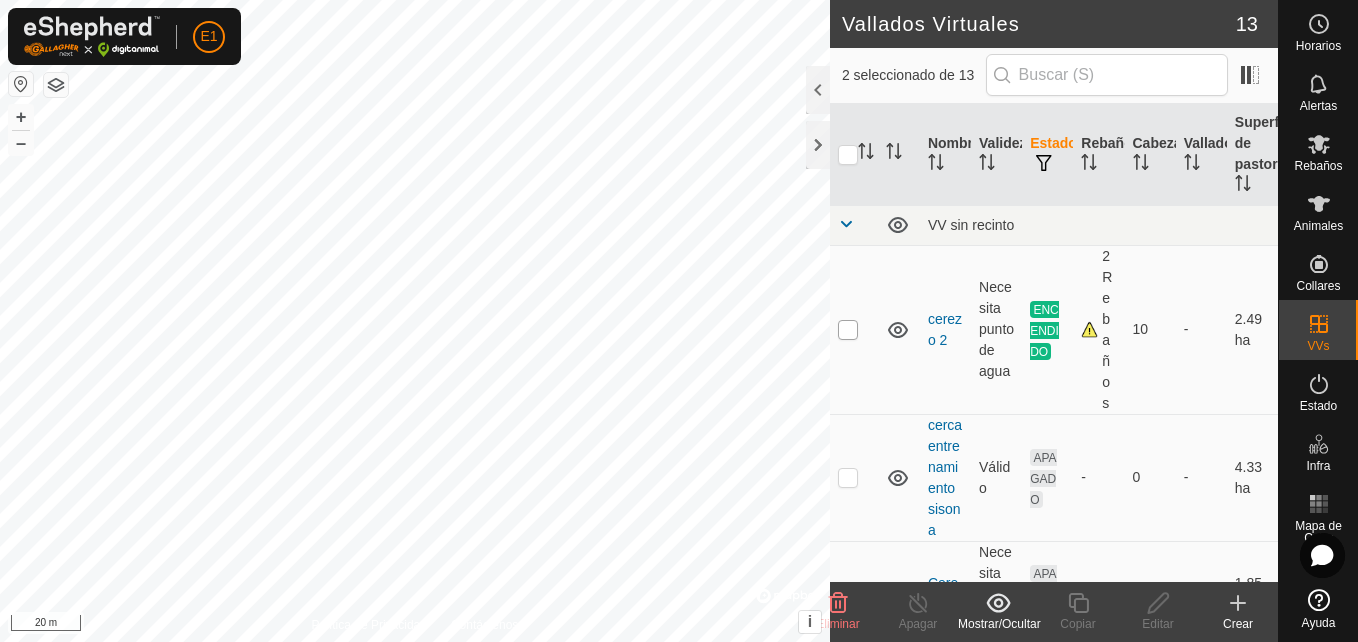 click at bounding box center (848, 330) 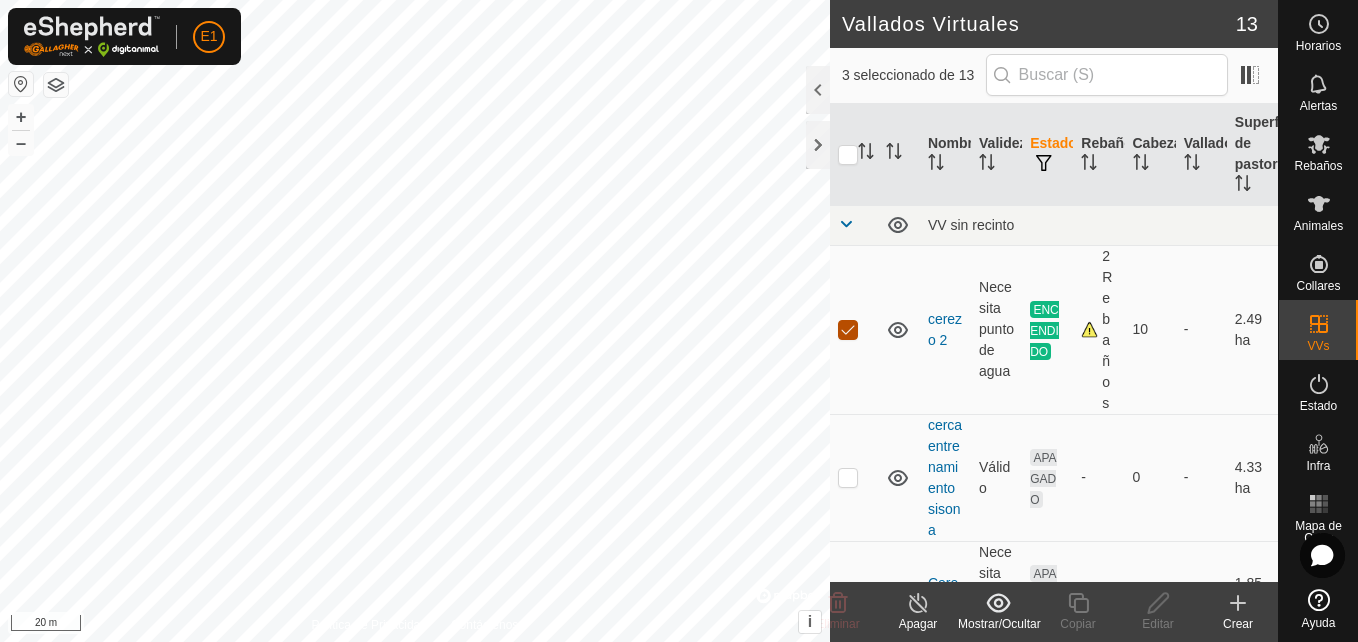 click at bounding box center (848, 330) 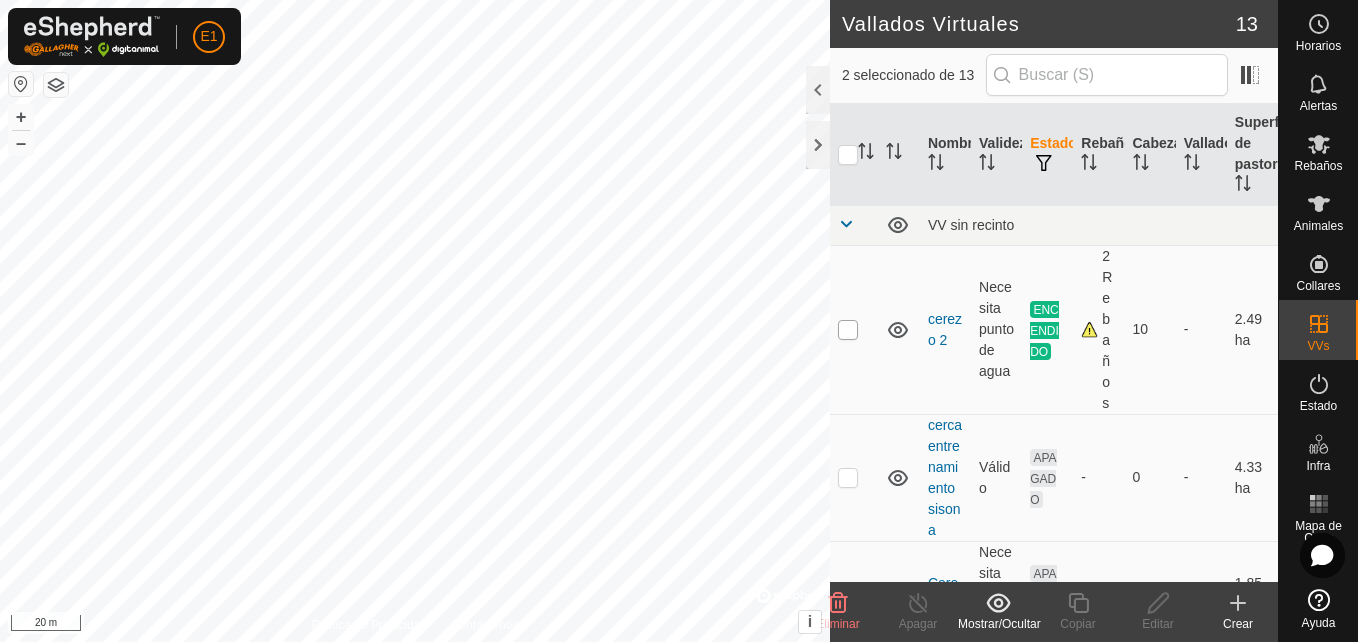click at bounding box center (848, 330) 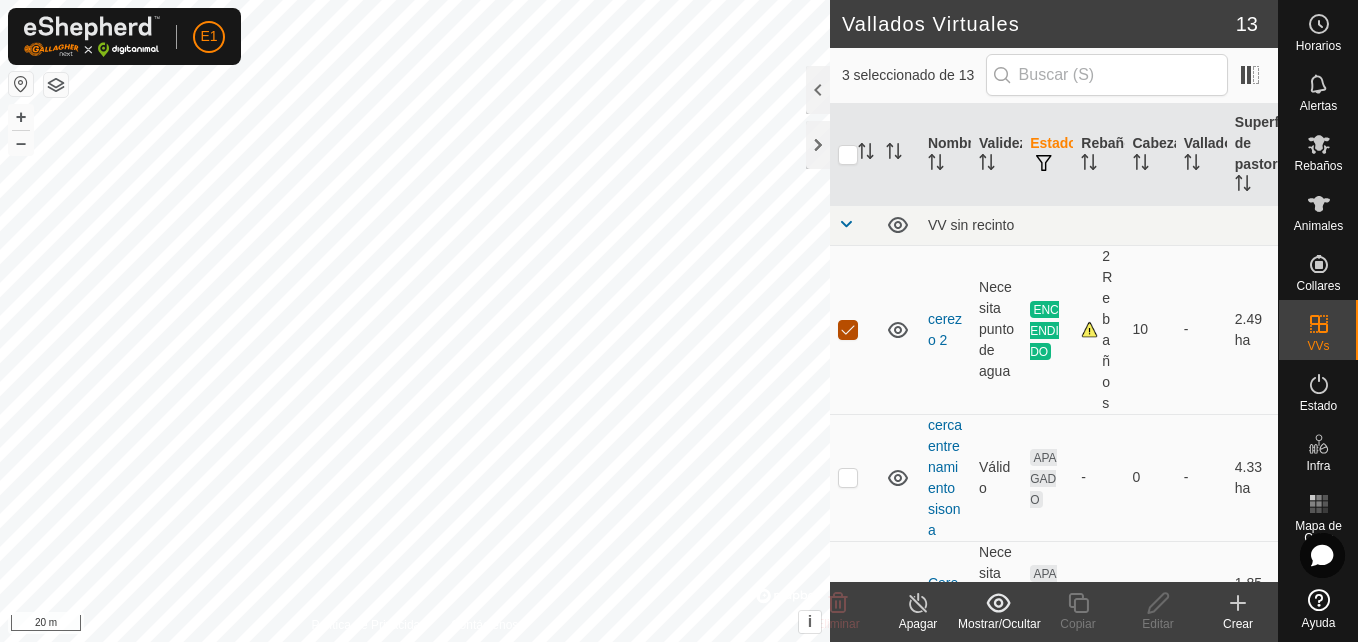 click at bounding box center (848, 330) 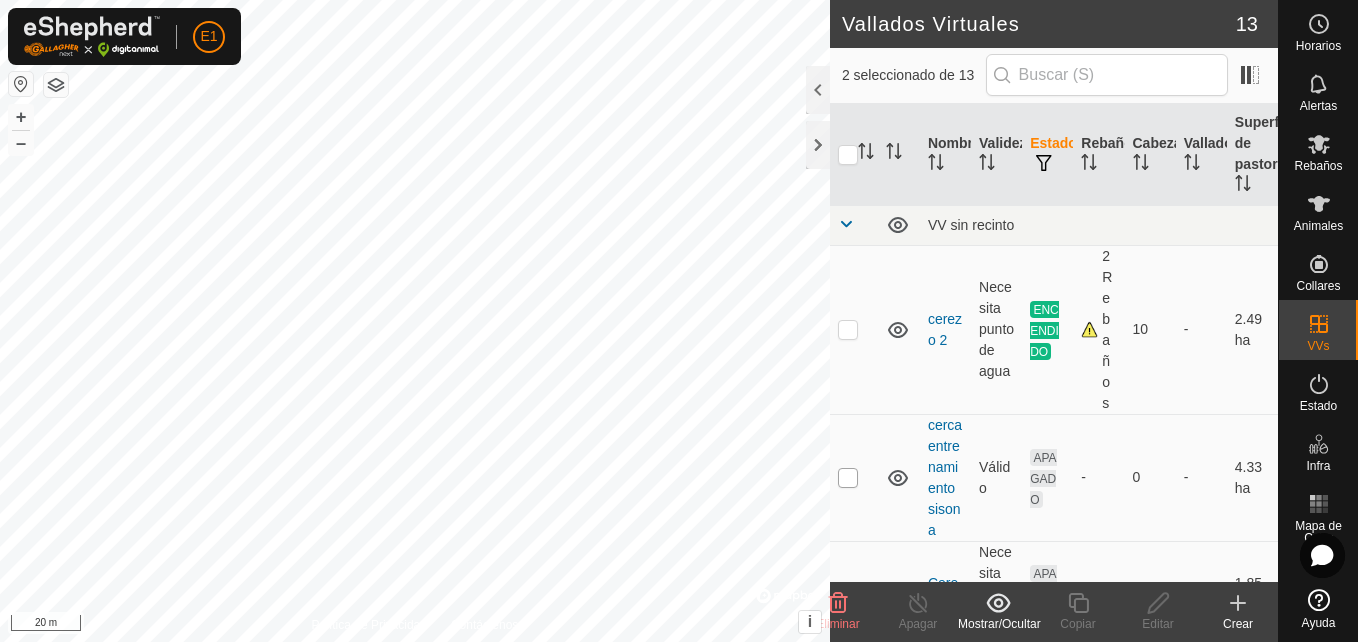 click at bounding box center (848, 478) 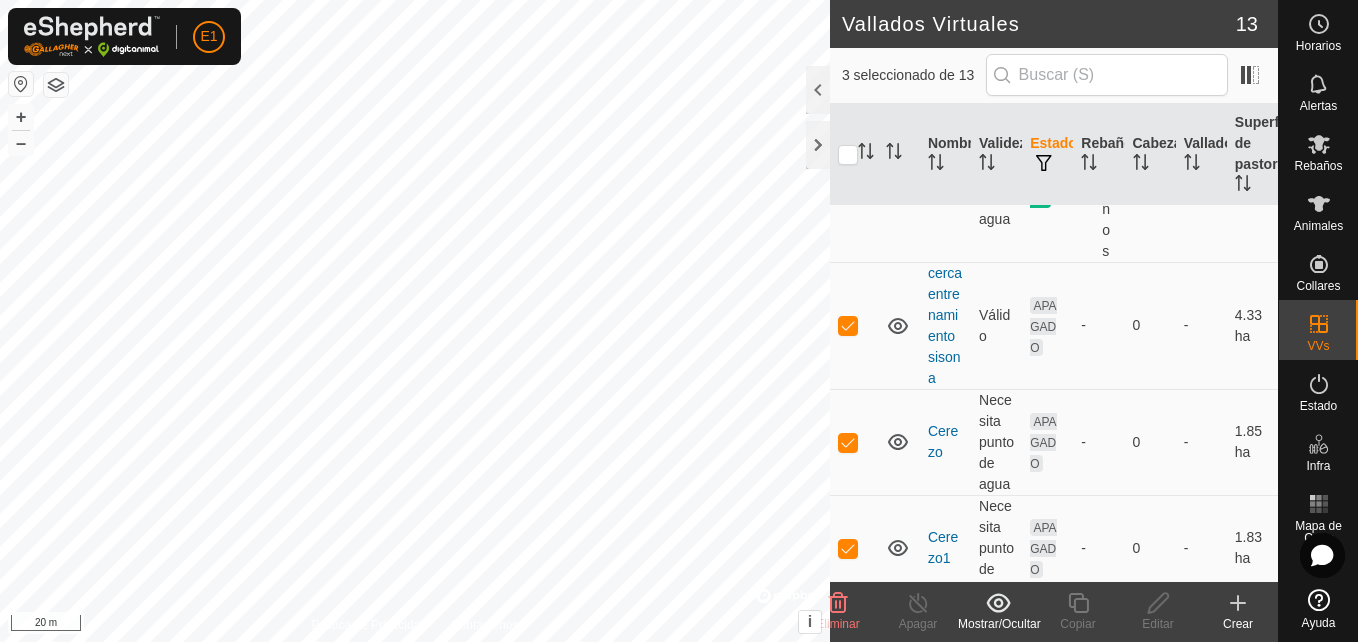 scroll, scrollTop: 200, scrollLeft: 0, axis: vertical 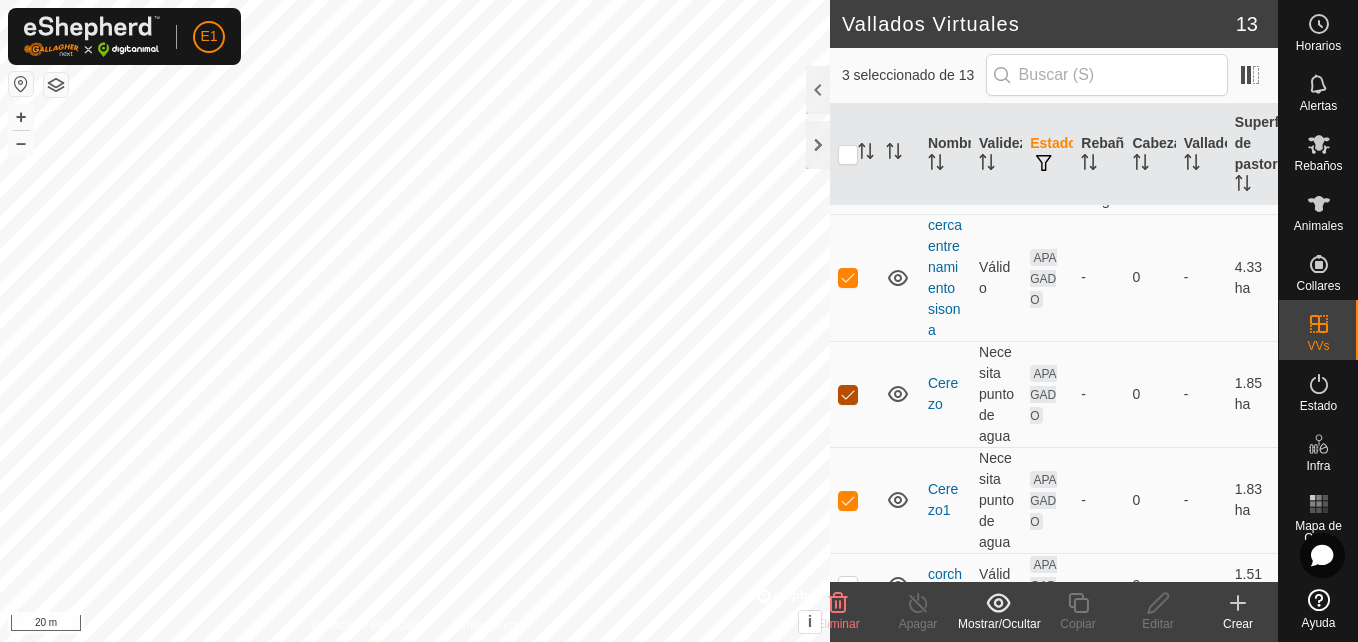 click at bounding box center [848, 395] 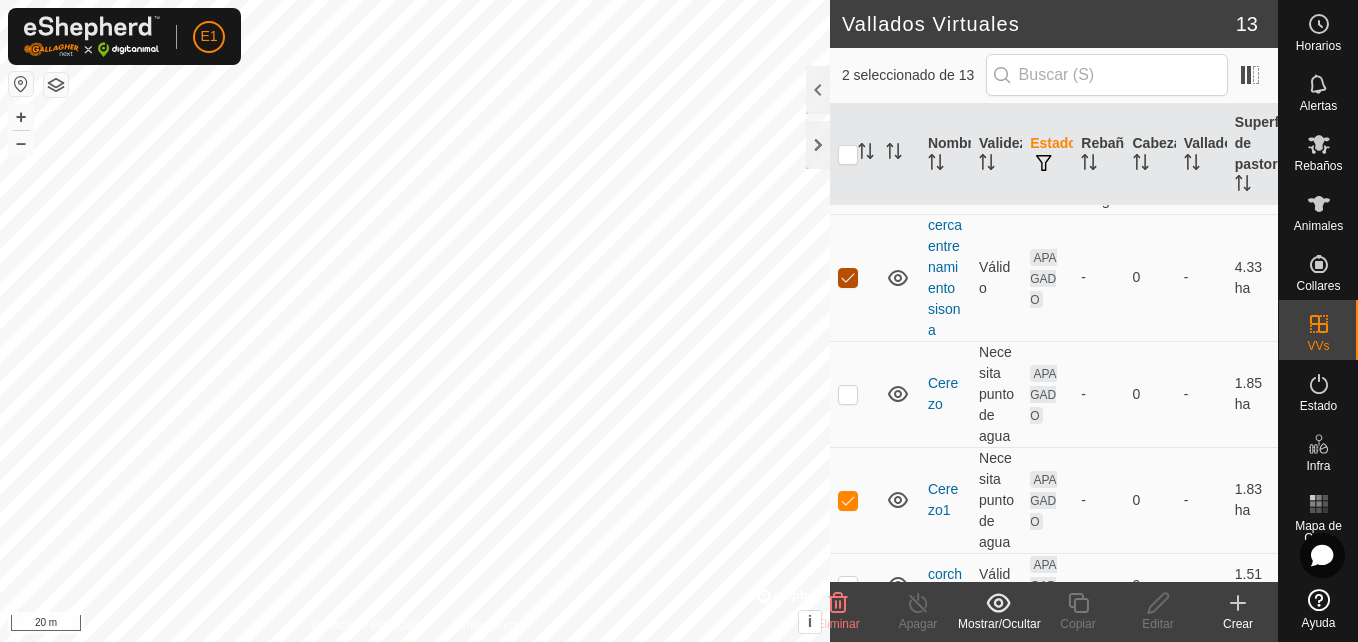 click at bounding box center [848, 278] 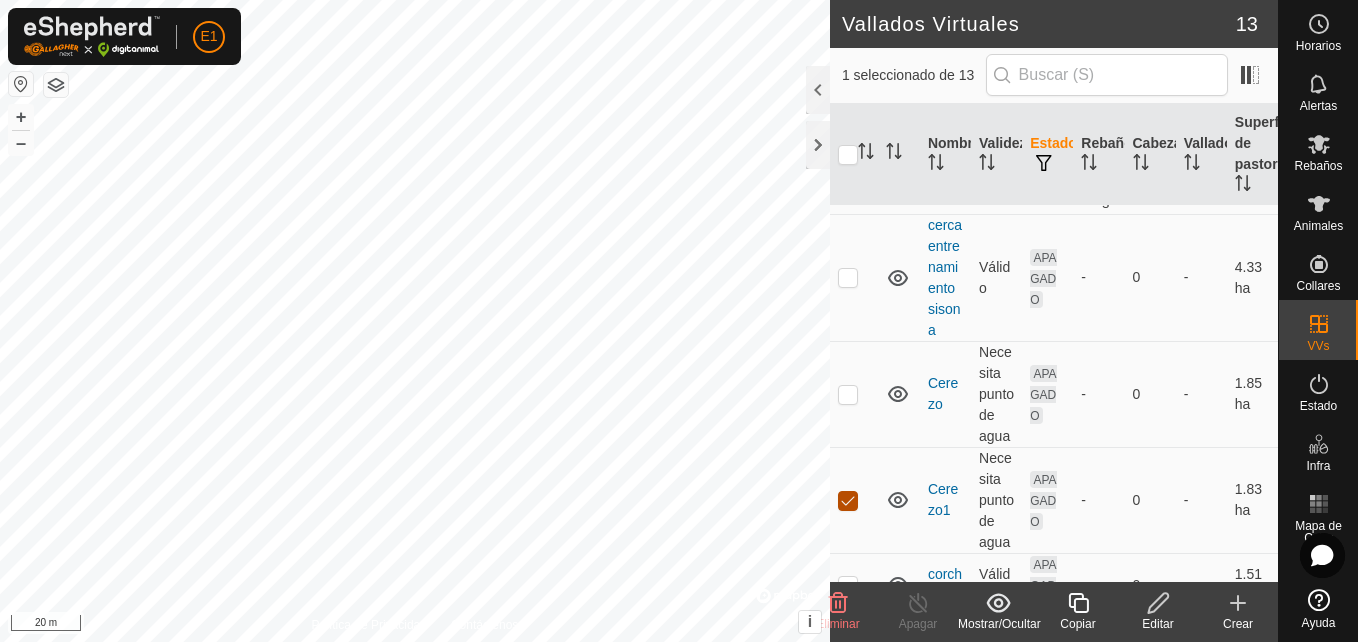click at bounding box center (848, 501) 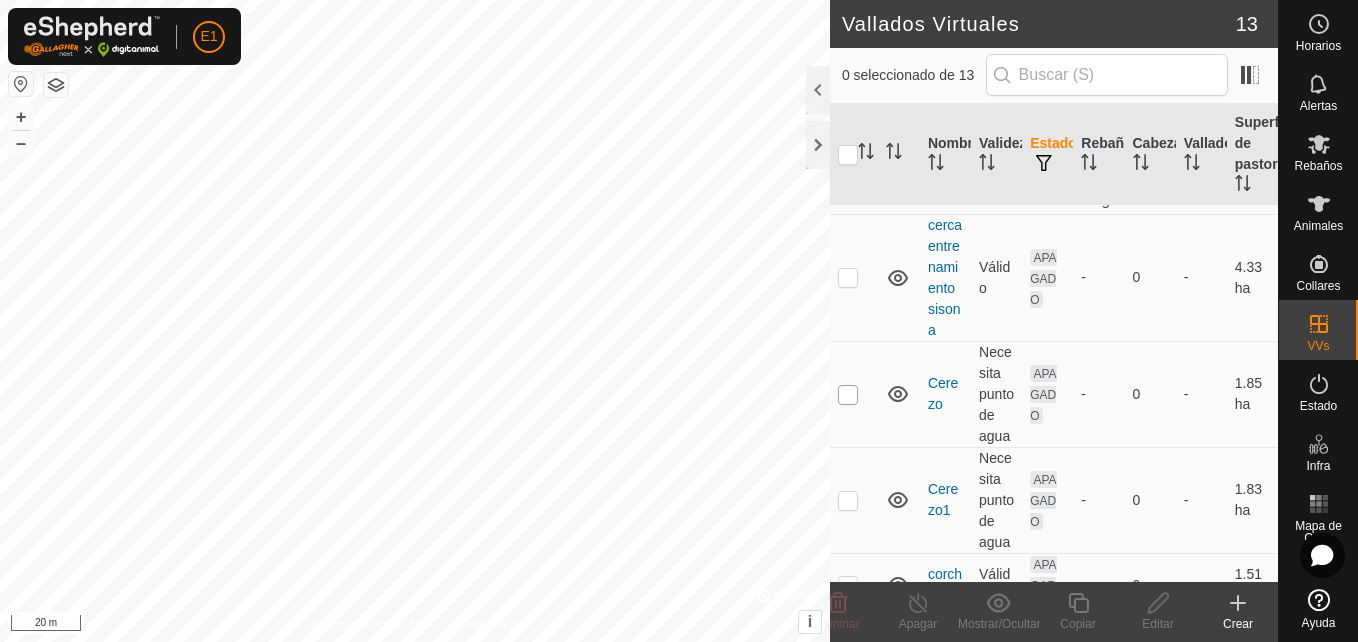 click at bounding box center [848, 395] 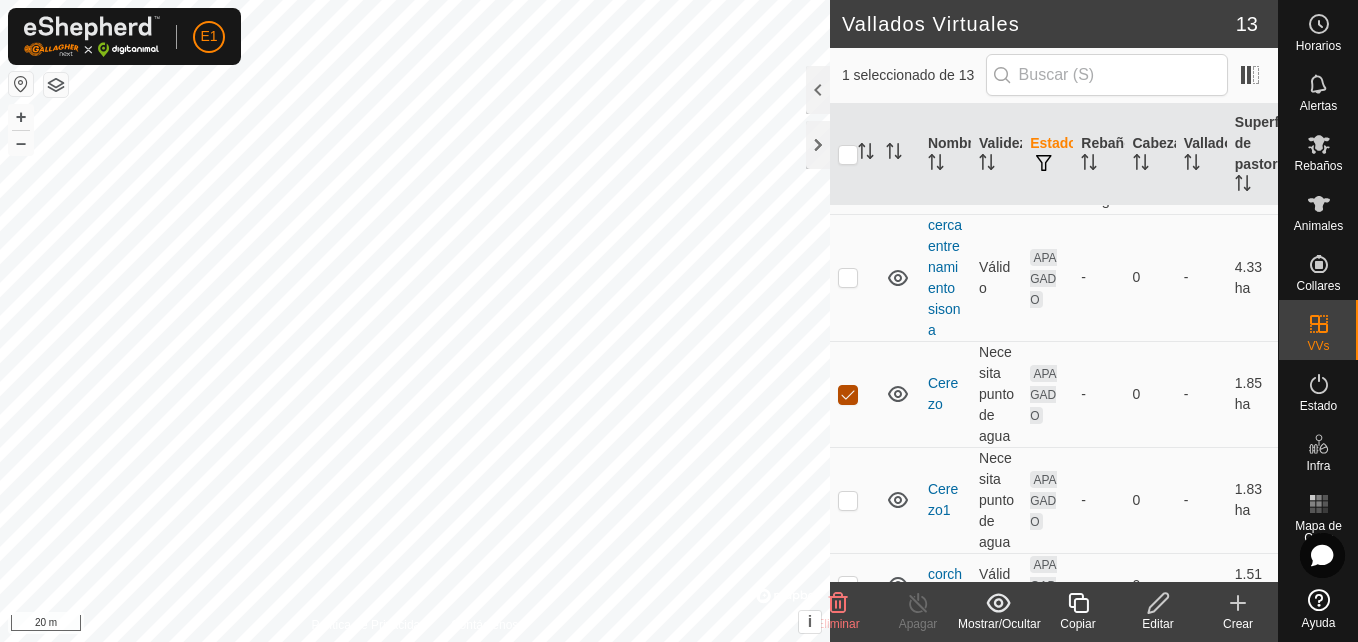 click at bounding box center (848, 395) 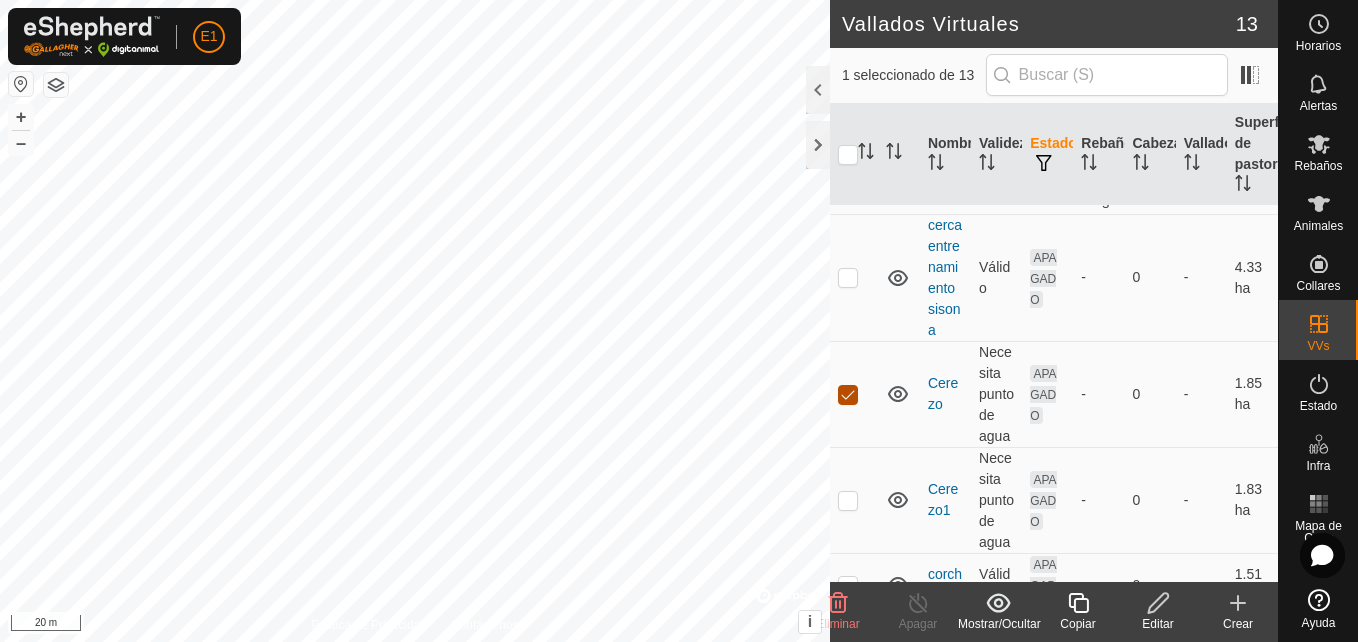 checkbox on "false" 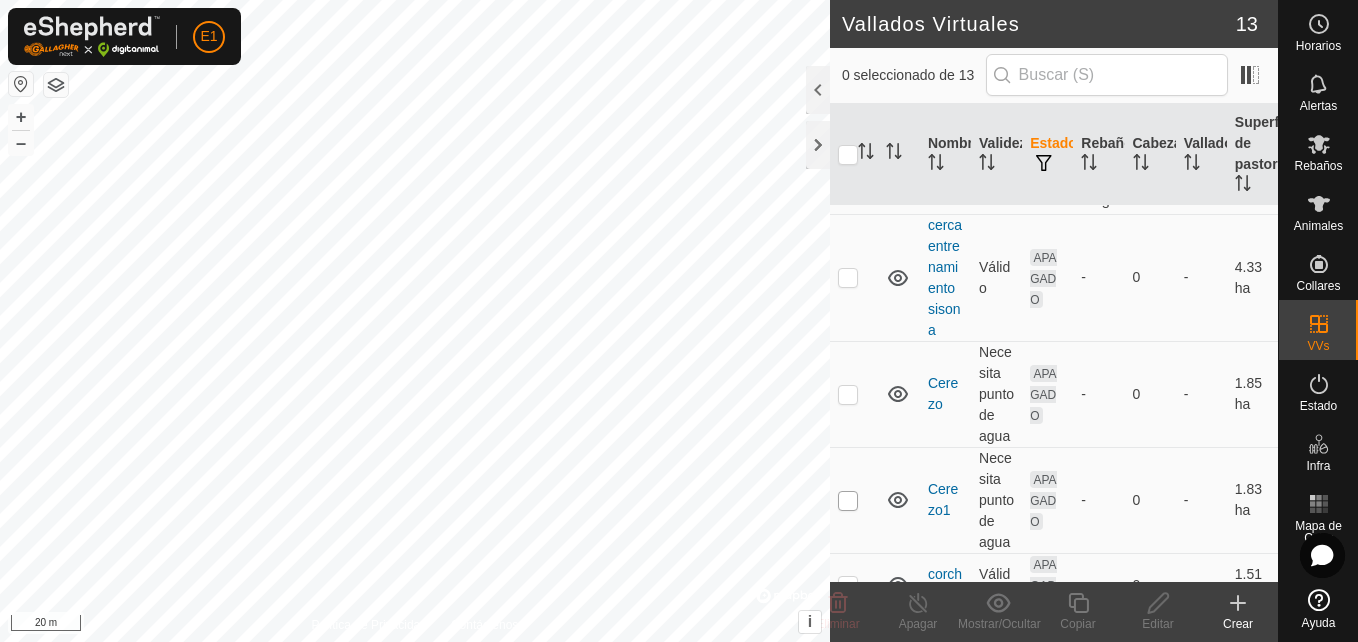 click at bounding box center (848, 501) 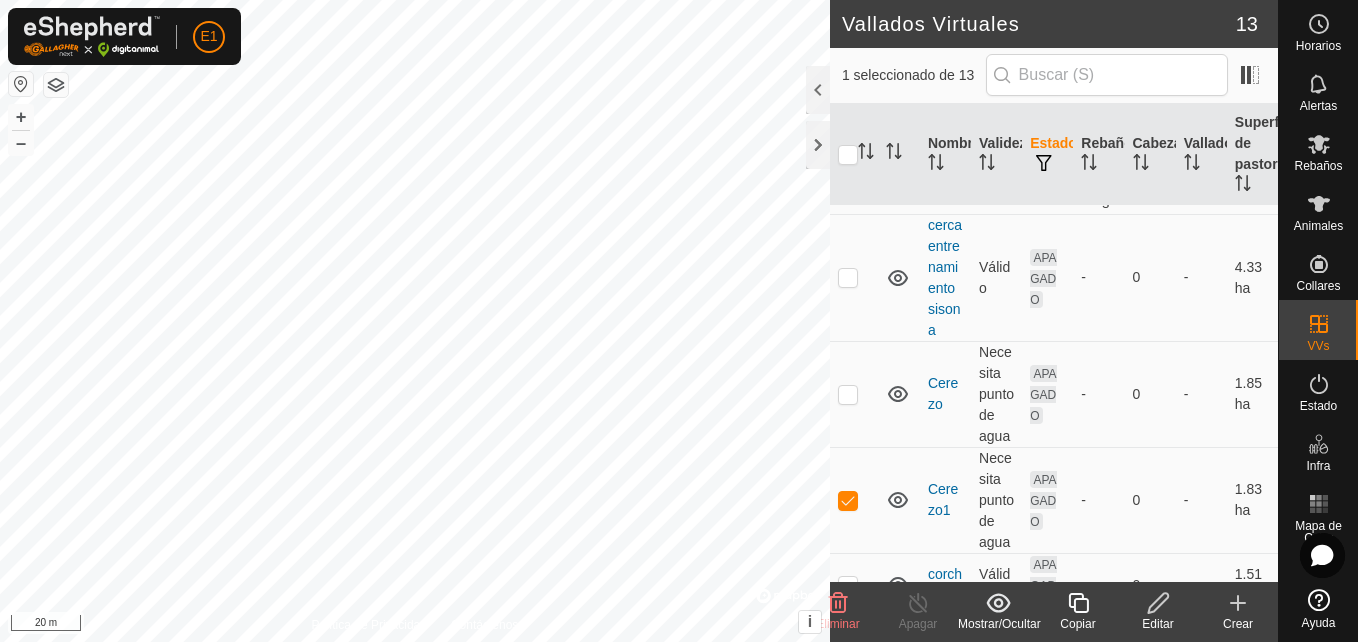 click at bounding box center [848, 501] 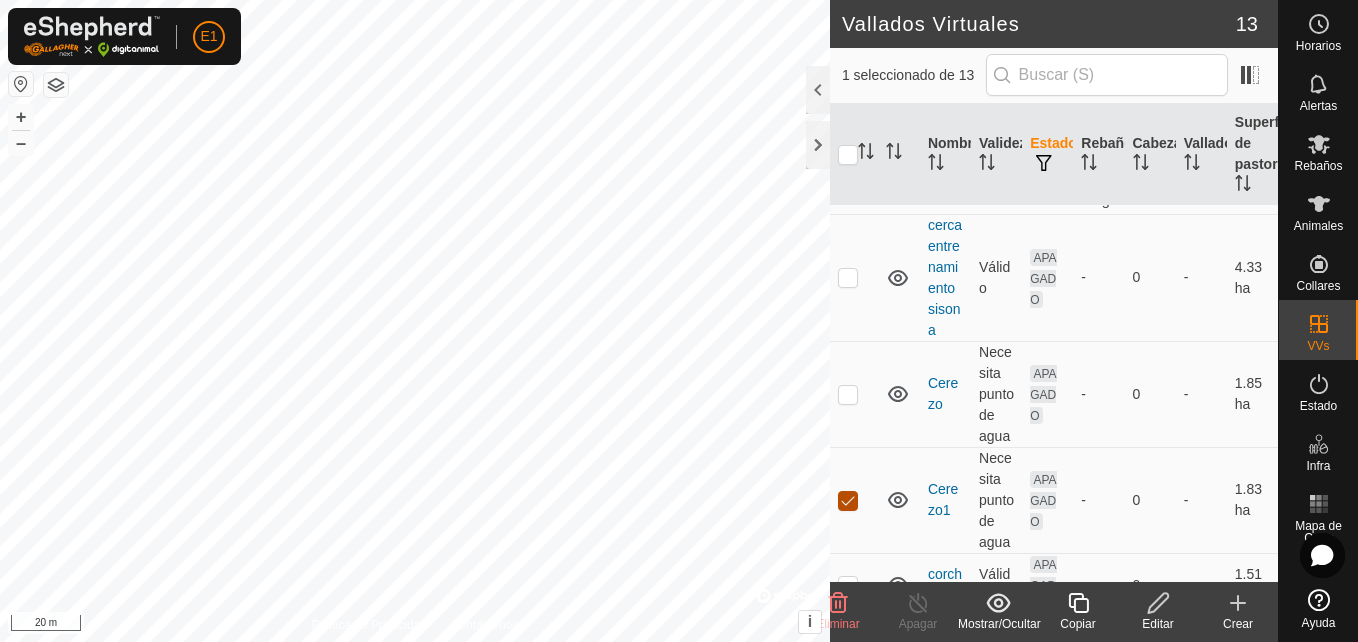 click at bounding box center (848, 501) 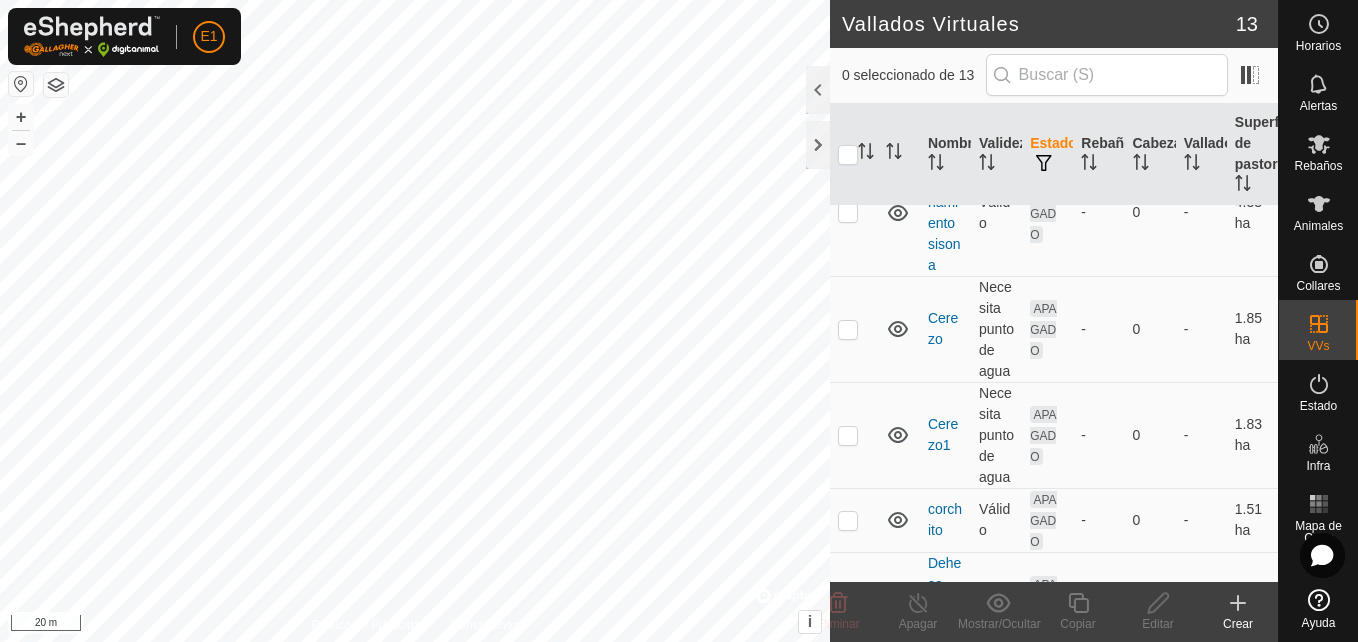 scroll, scrollTop: 300, scrollLeft: 0, axis: vertical 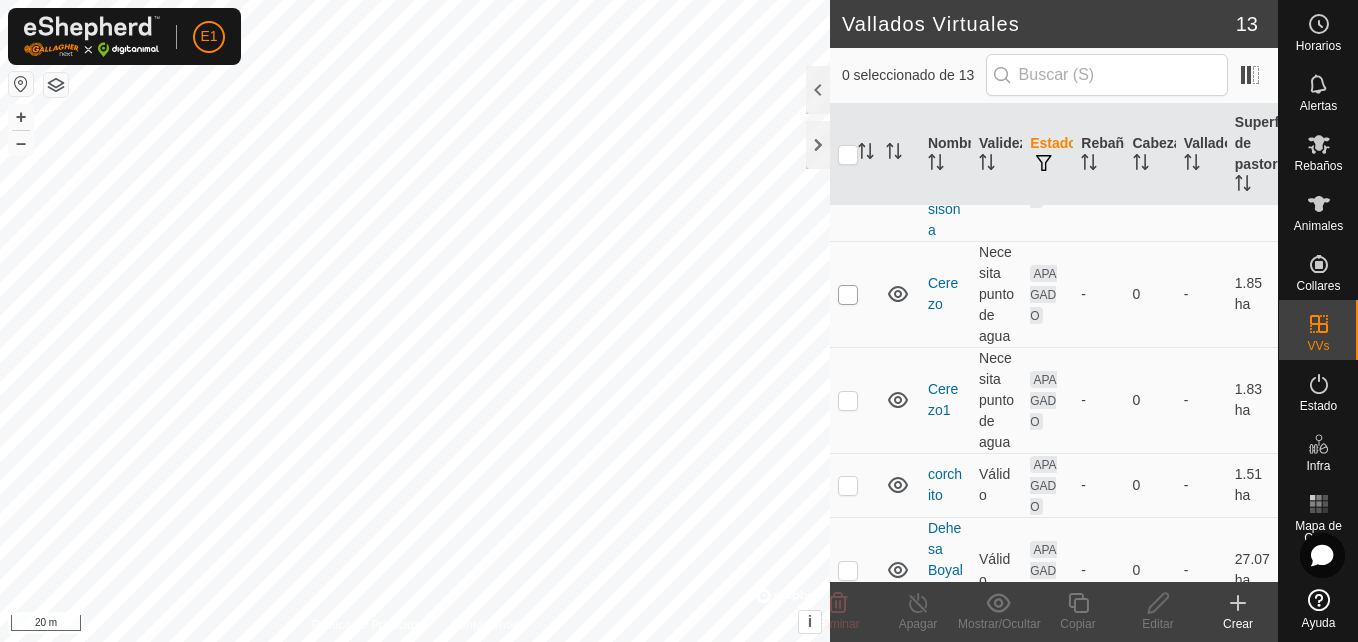 click at bounding box center (848, 295) 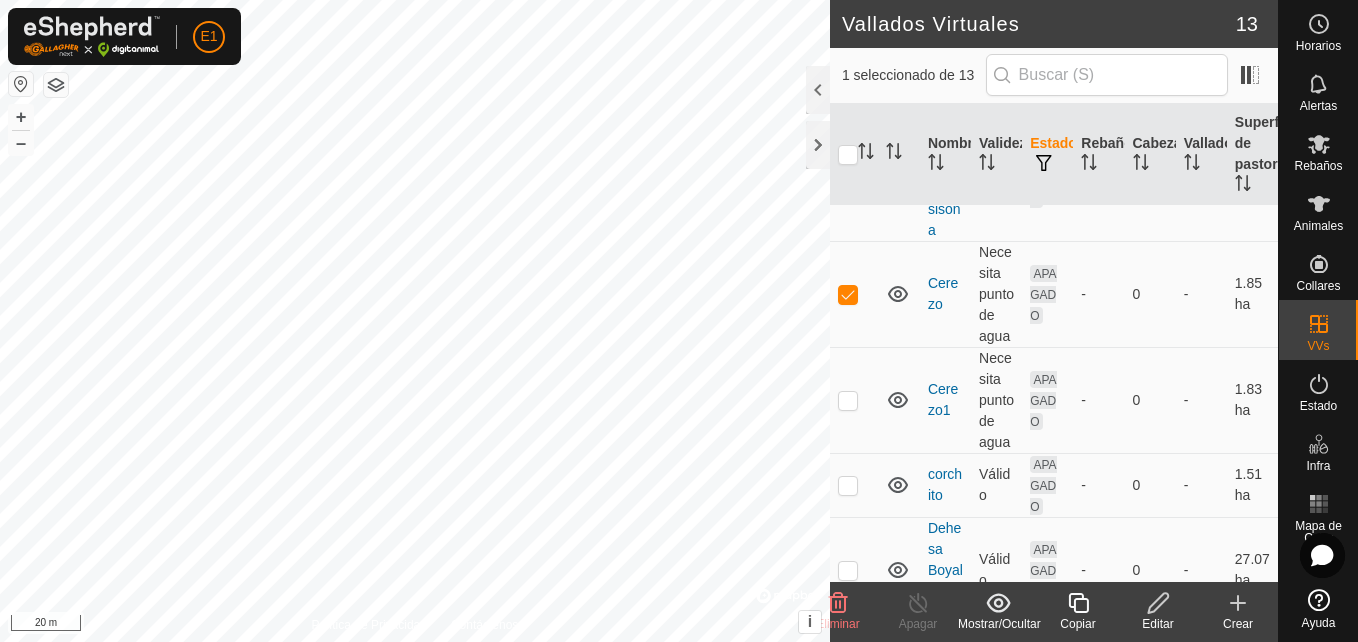 click 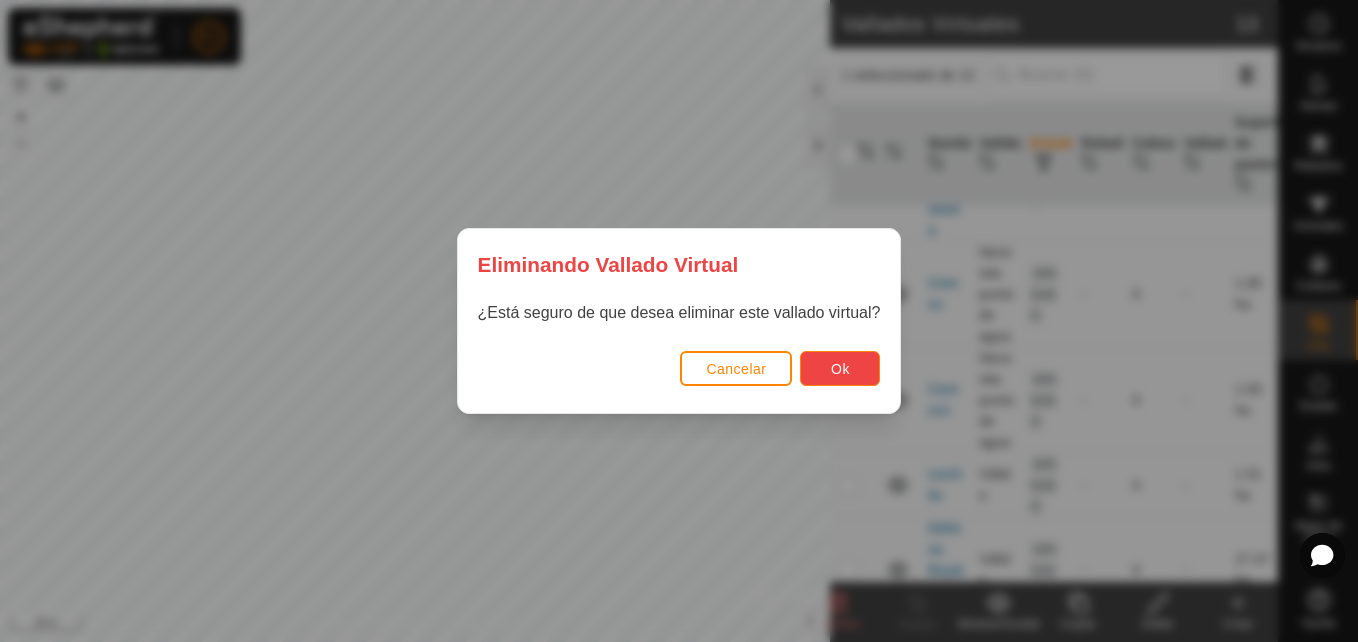 click on "Ok" at bounding box center [840, 369] 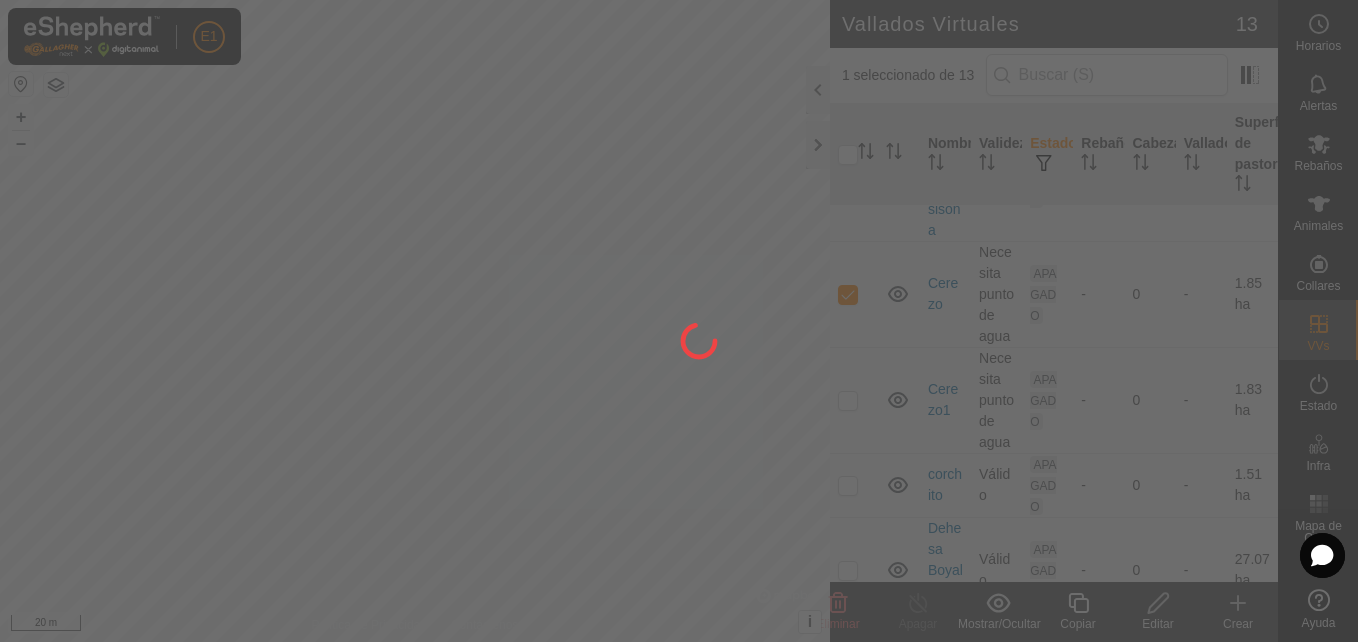 checkbox on "false" 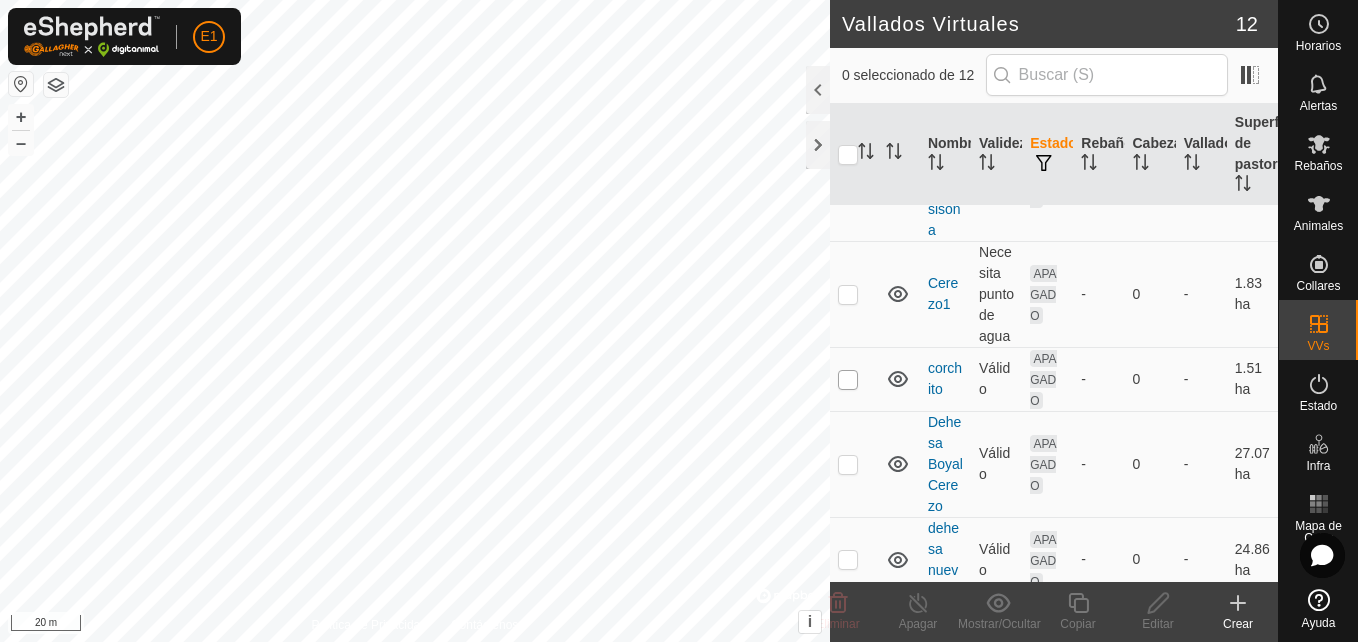 click at bounding box center [848, 380] 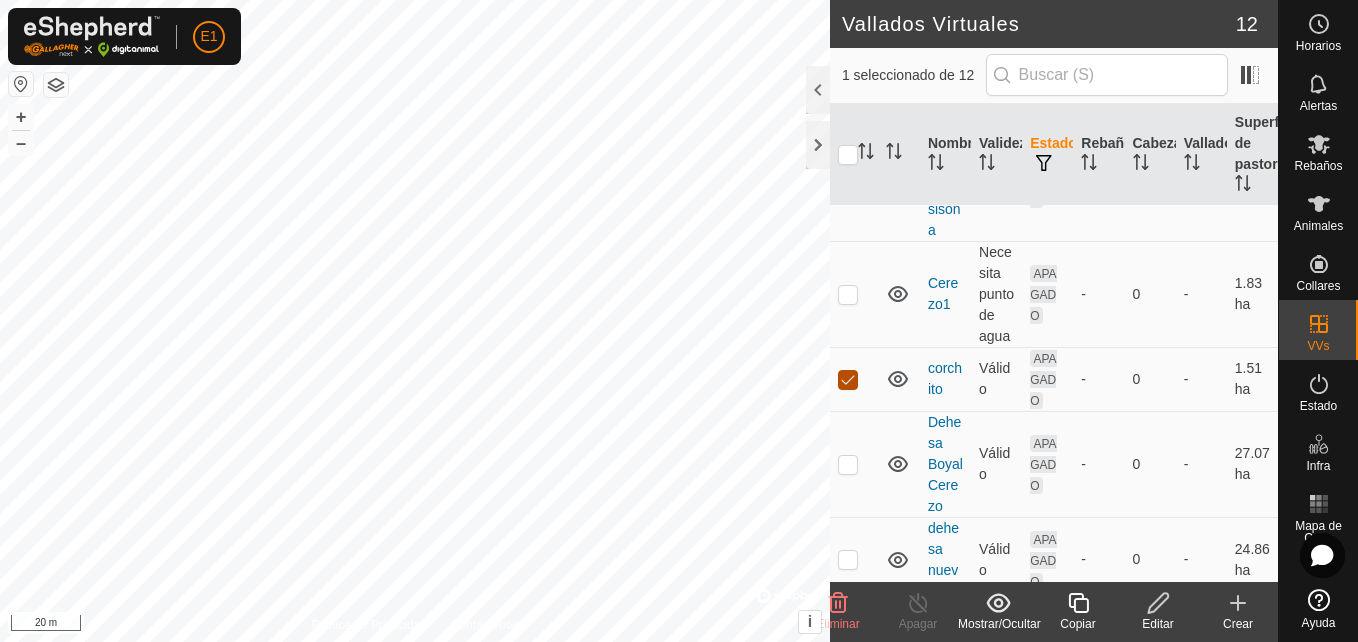 click at bounding box center [848, 380] 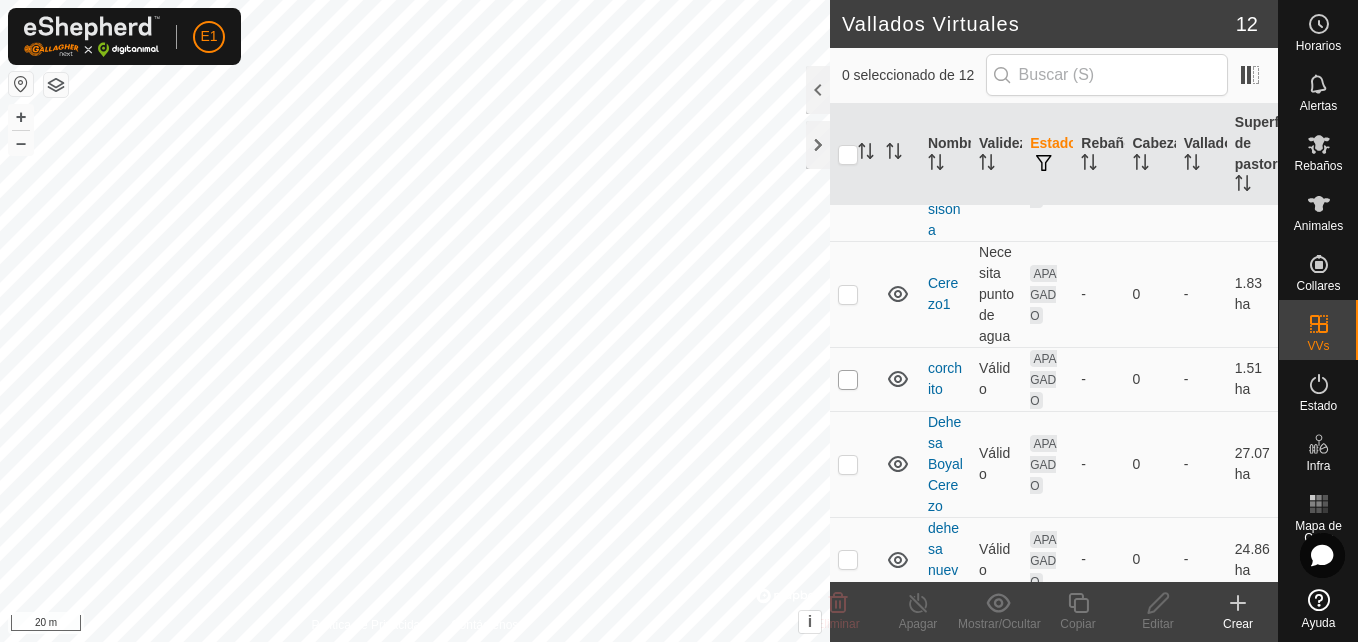 click at bounding box center (848, 380) 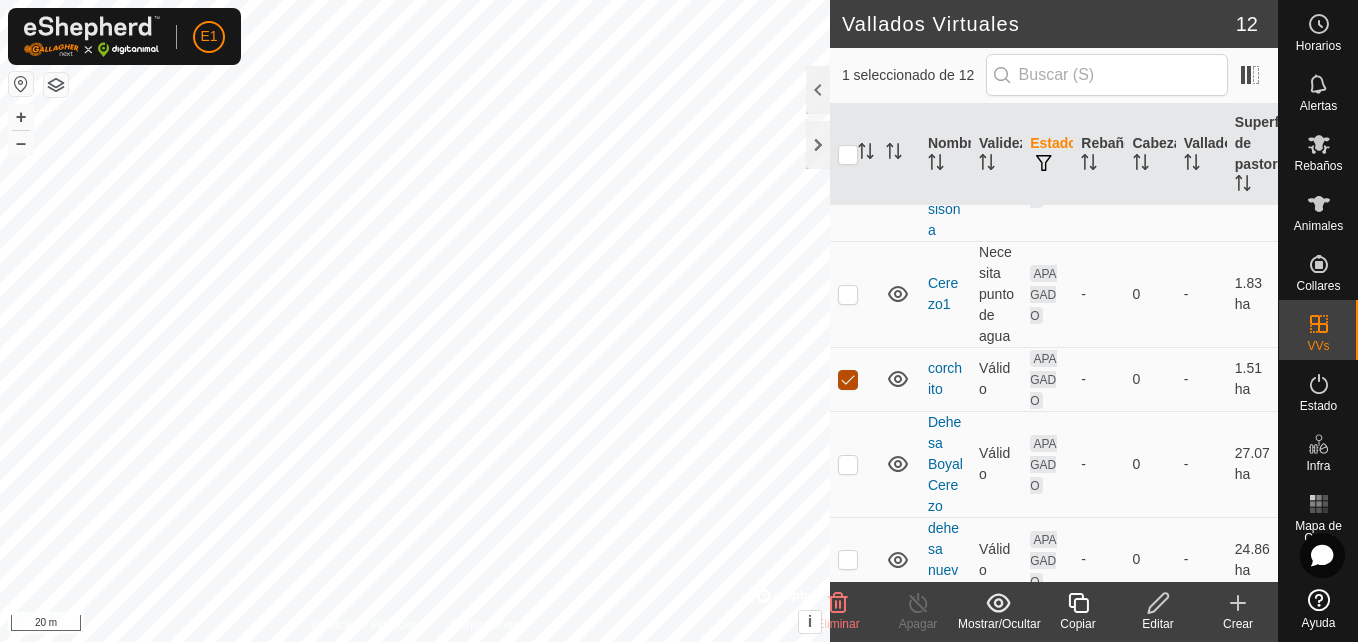 click at bounding box center (848, 380) 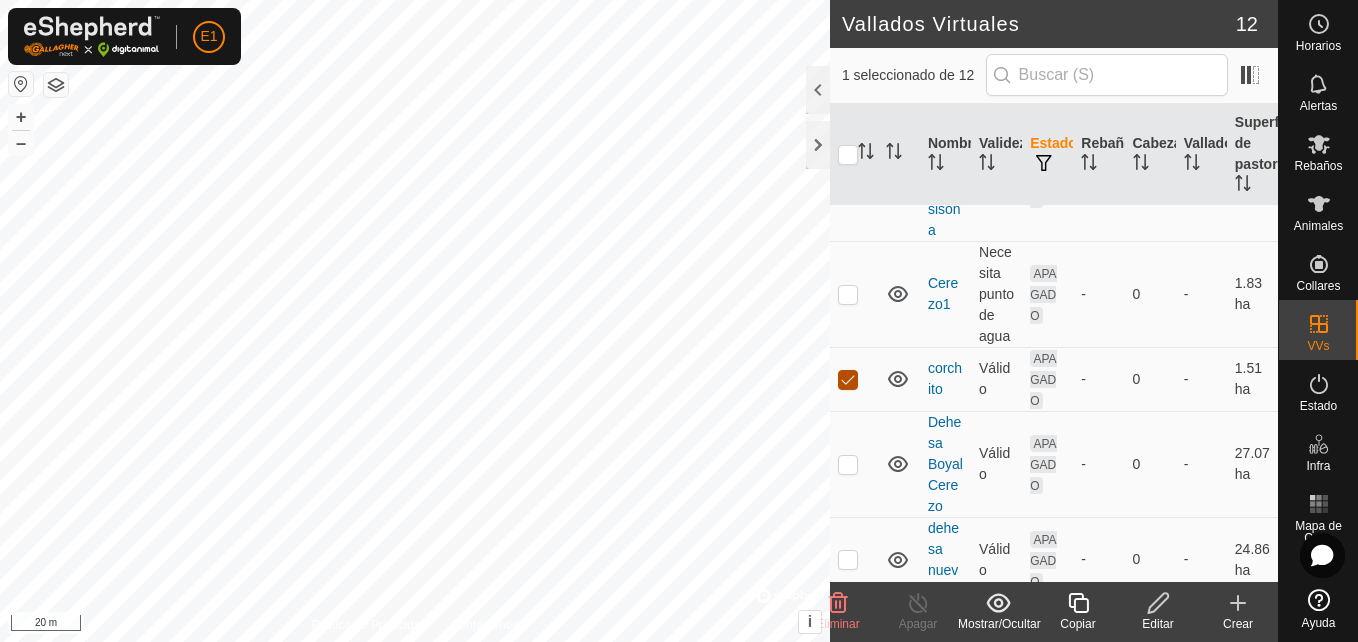 checkbox on "false" 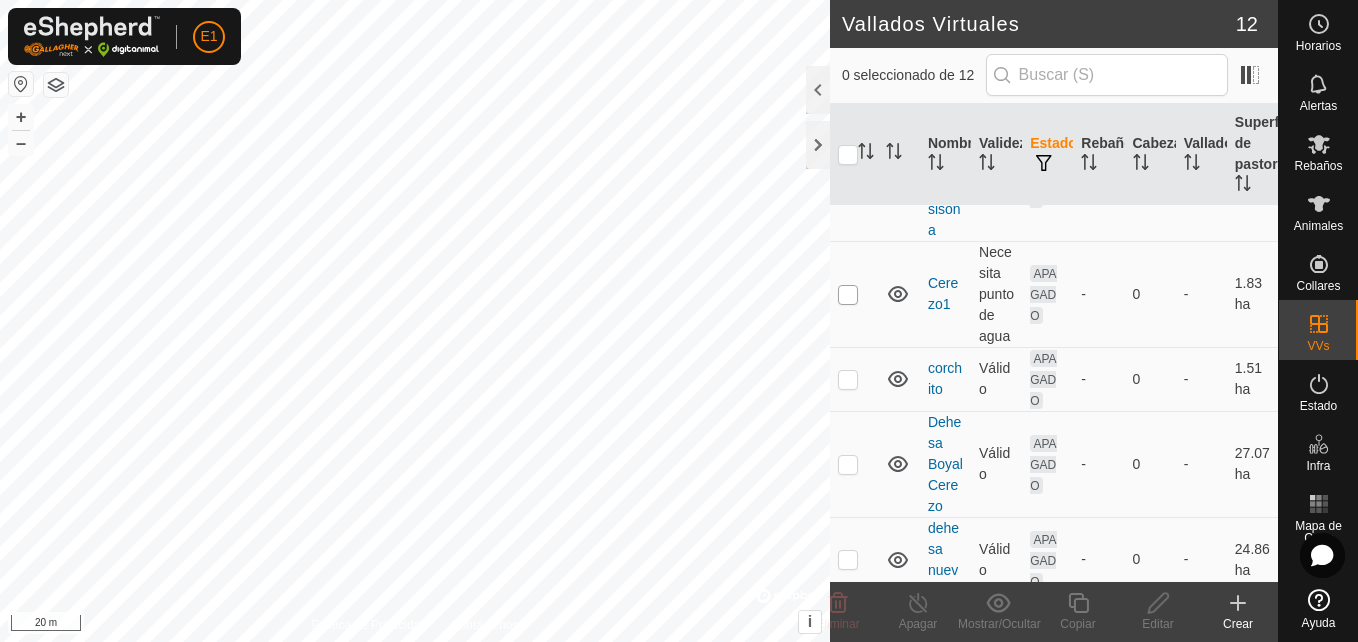 click at bounding box center [848, 295] 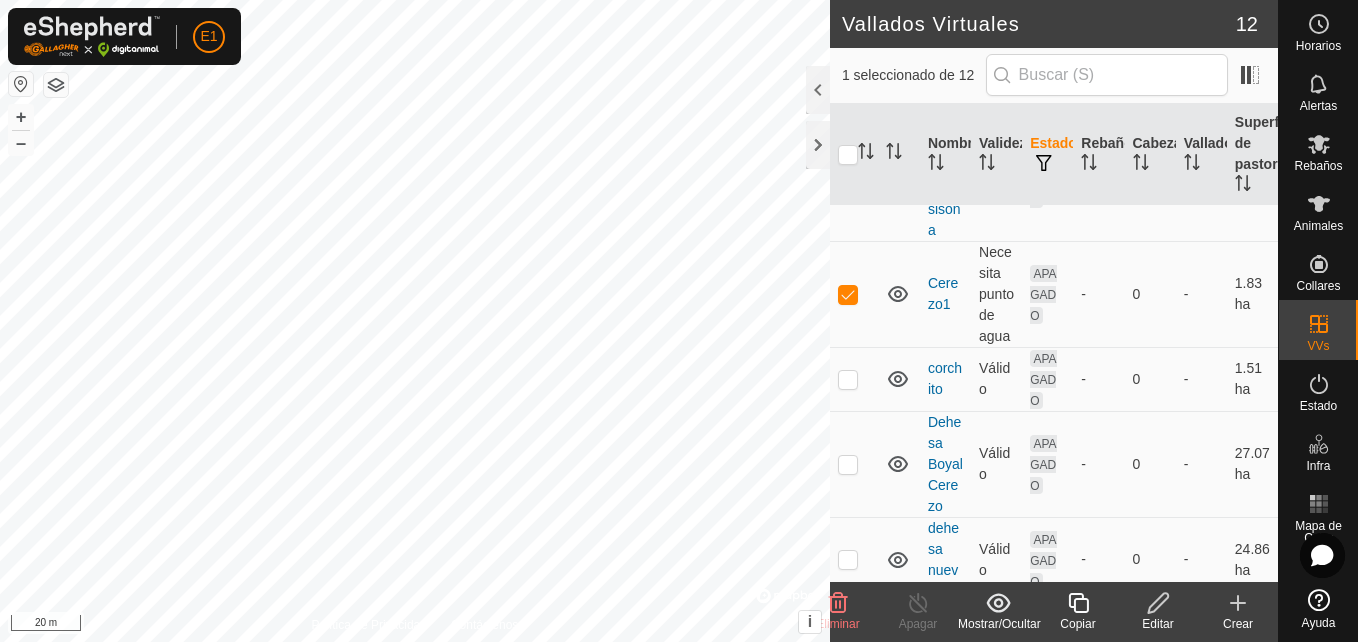 click 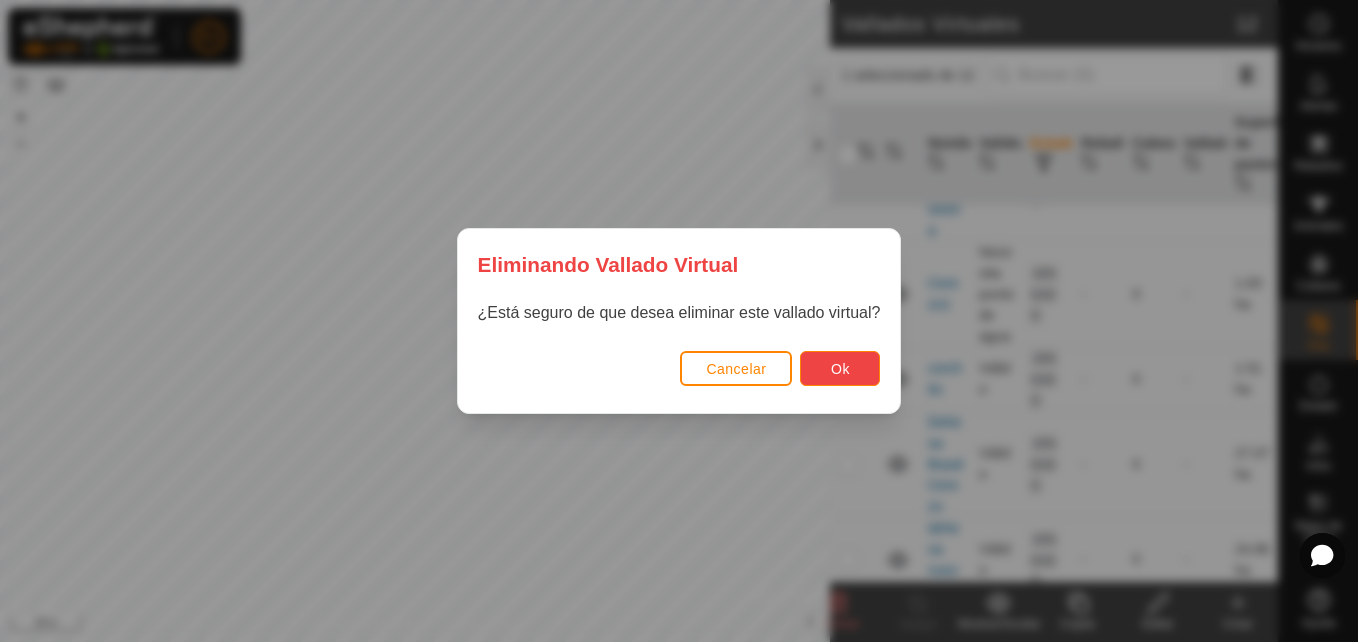 click on "Ok" at bounding box center [840, 368] 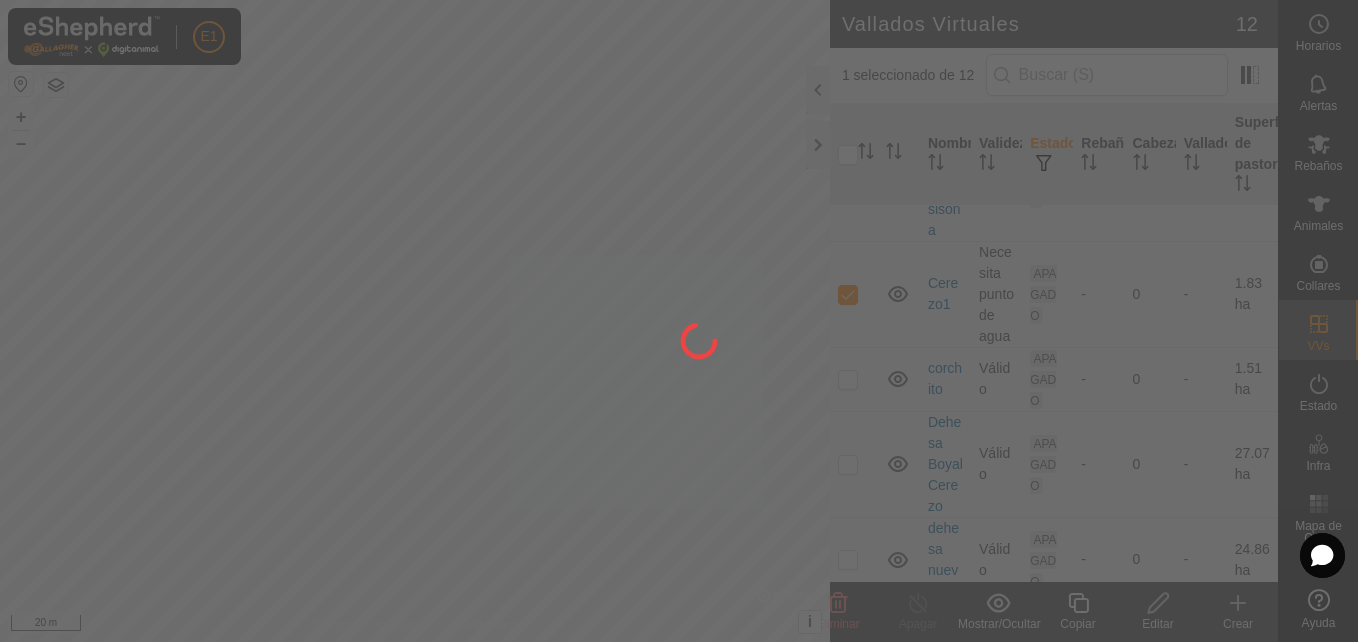 checkbox on "false" 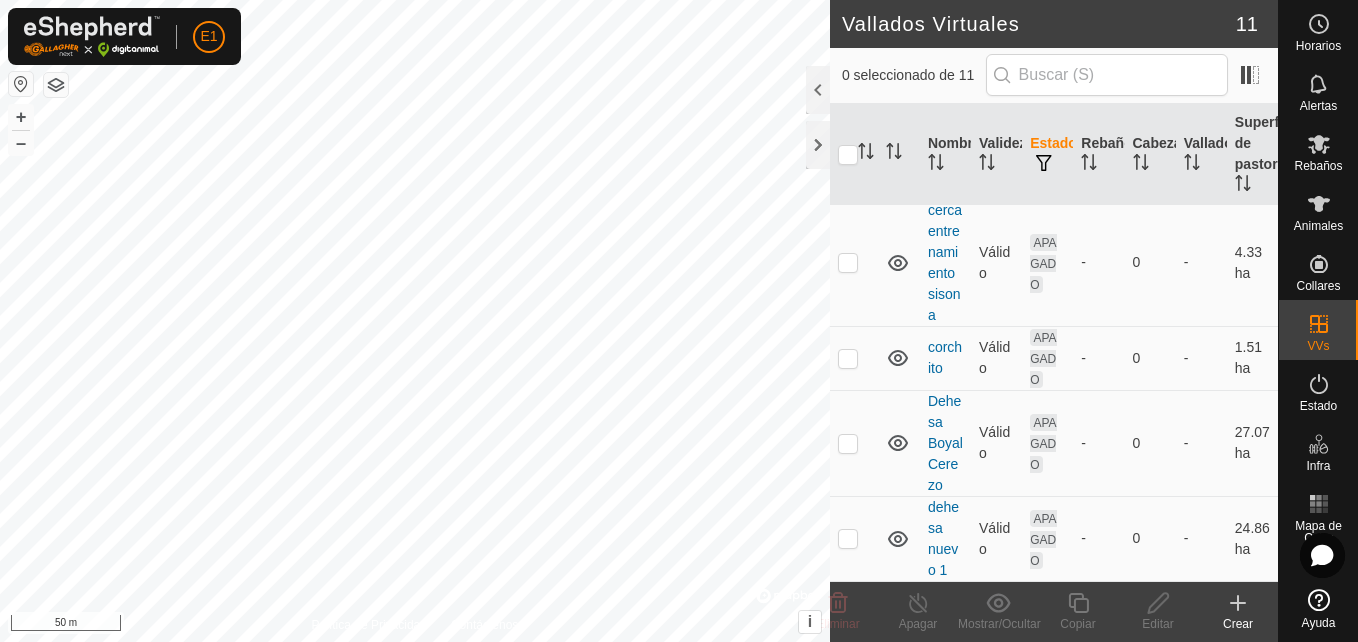scroll, scrollTop: 0, scrollLeft: 0, axis: both 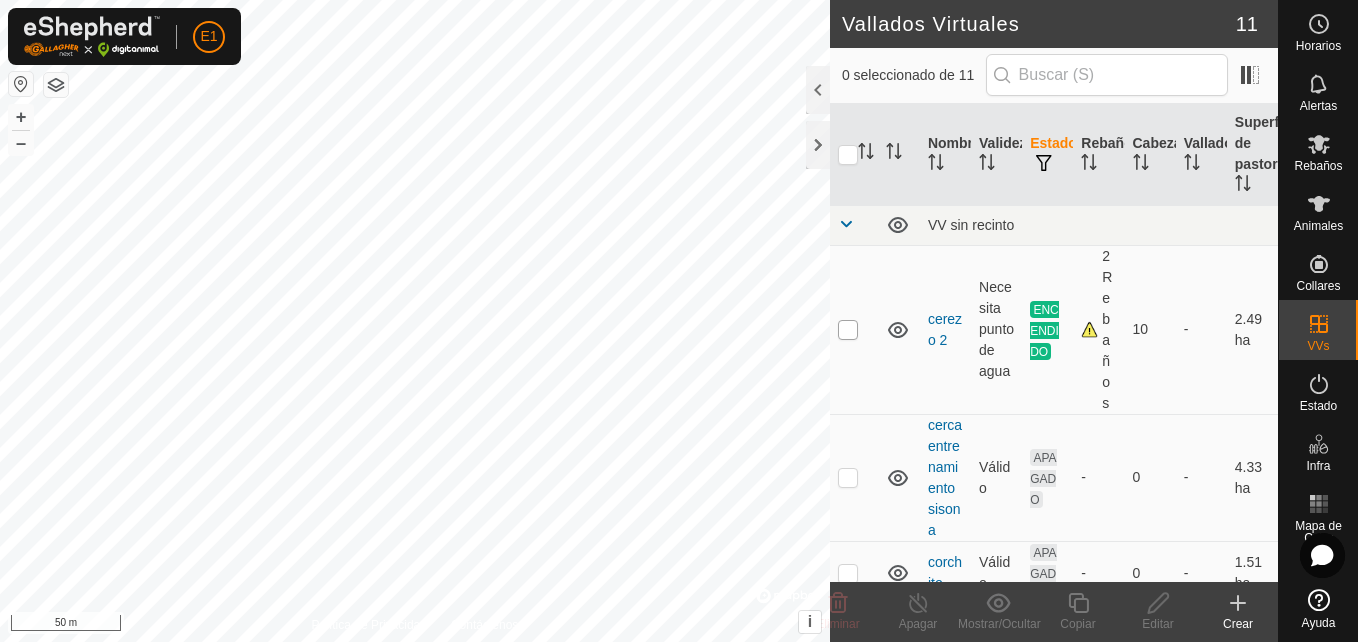 click at bounding box center [848, 330] 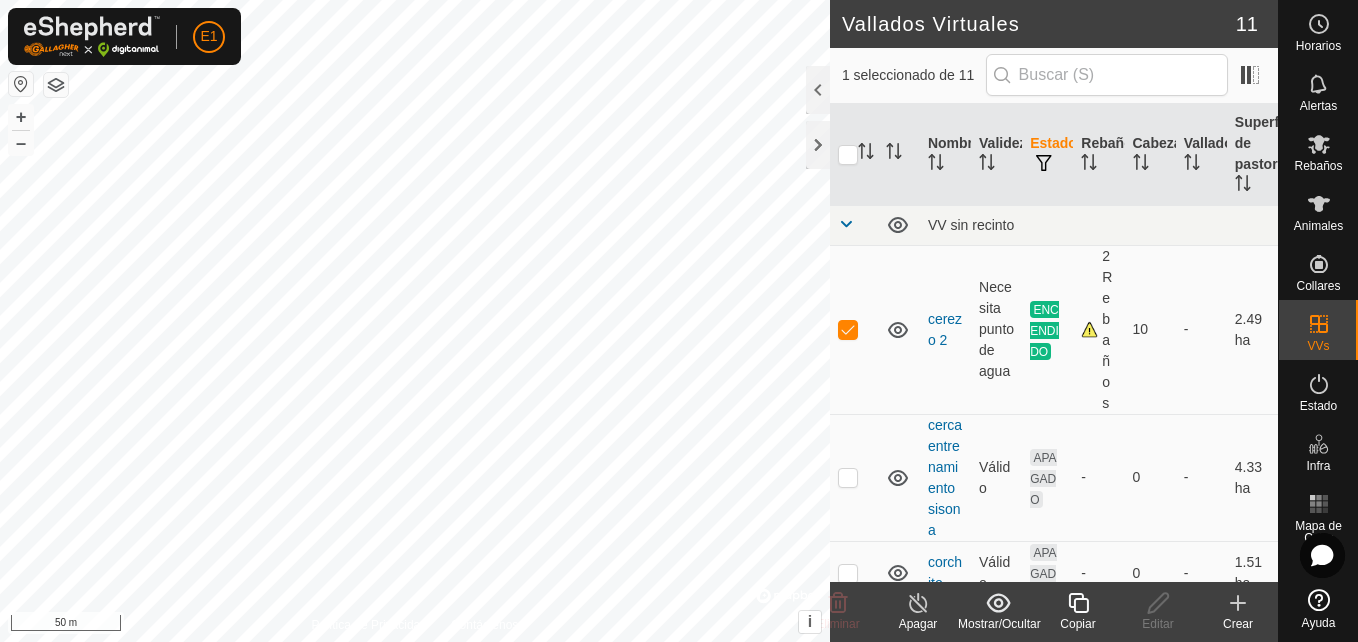 click 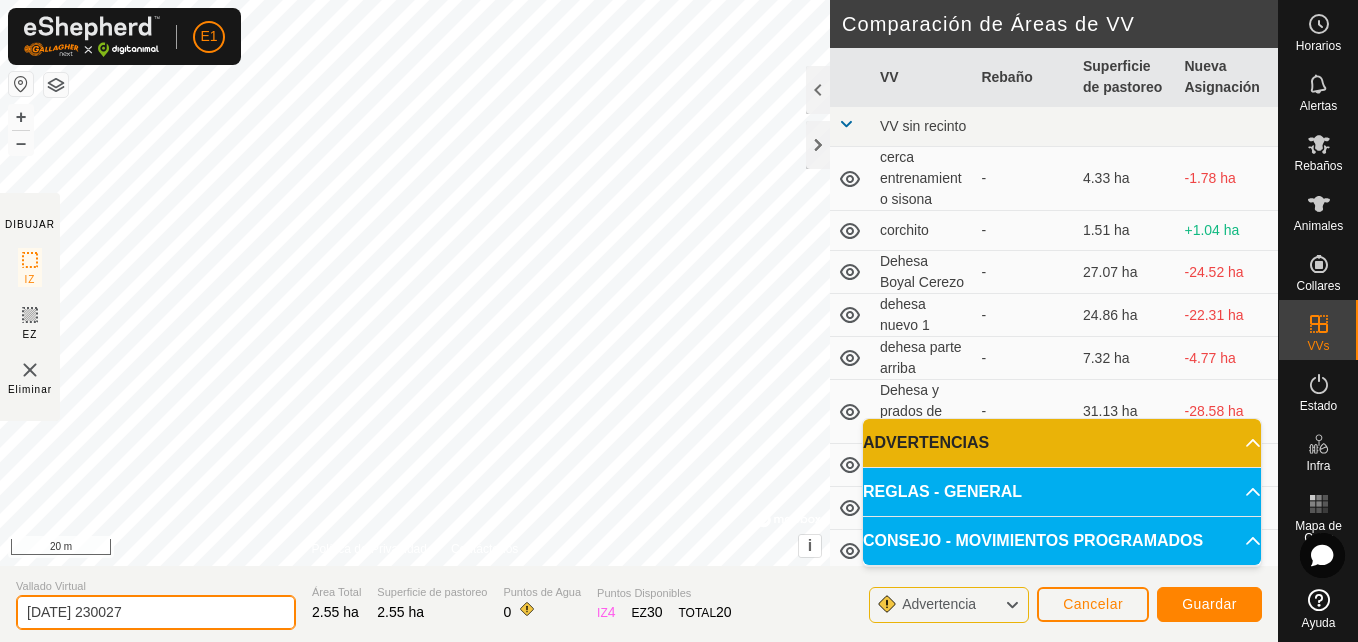 drag, startPoint x: 202, startPoint y: 612, endPoint x: 430, endPoint y: 640, distance: 229.71286 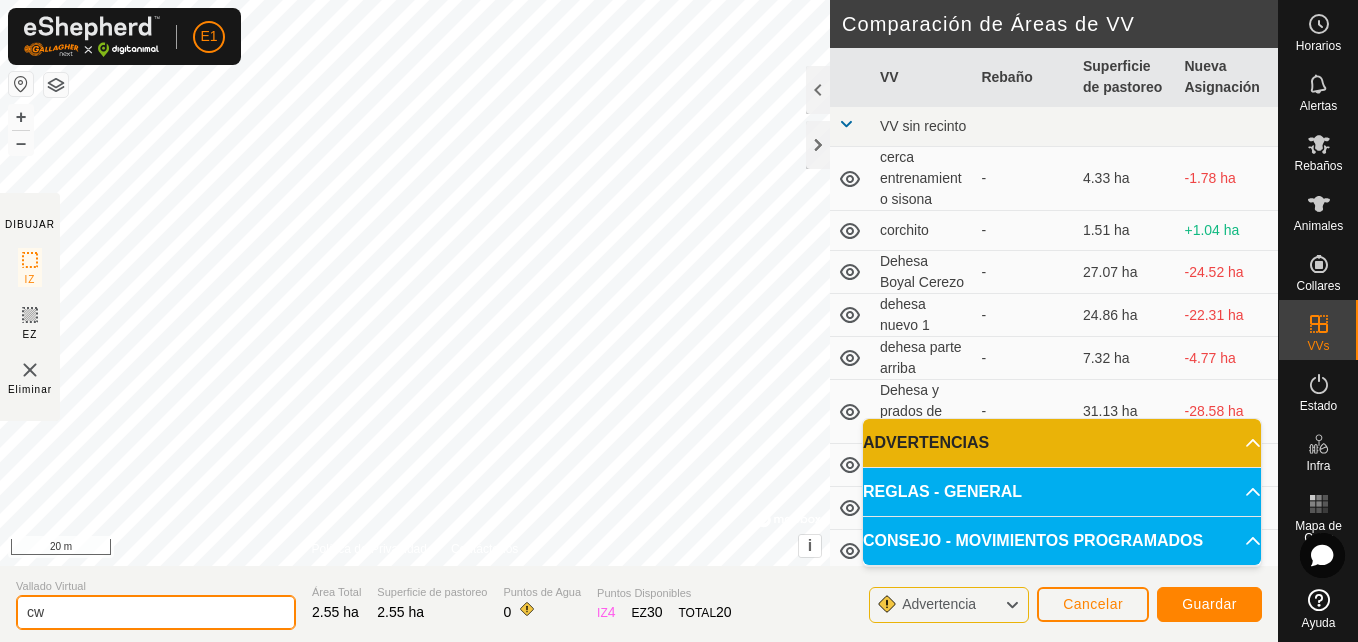 type on "c" 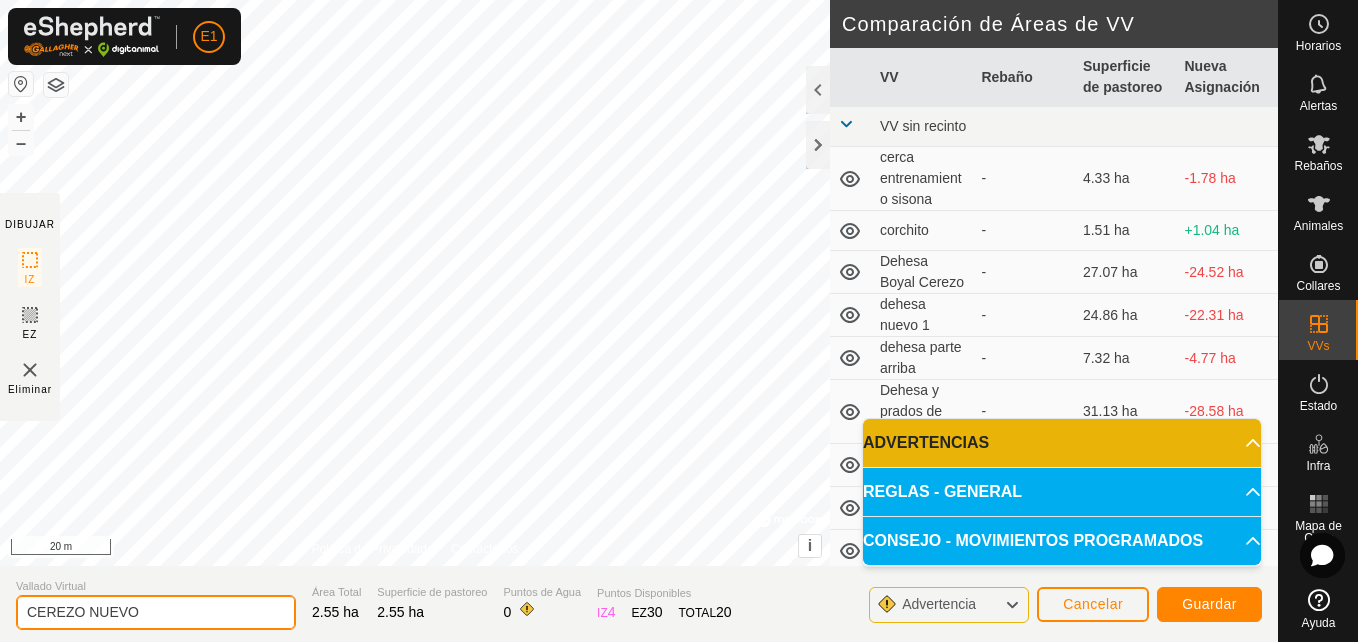type on "CEREZO NUEVO" 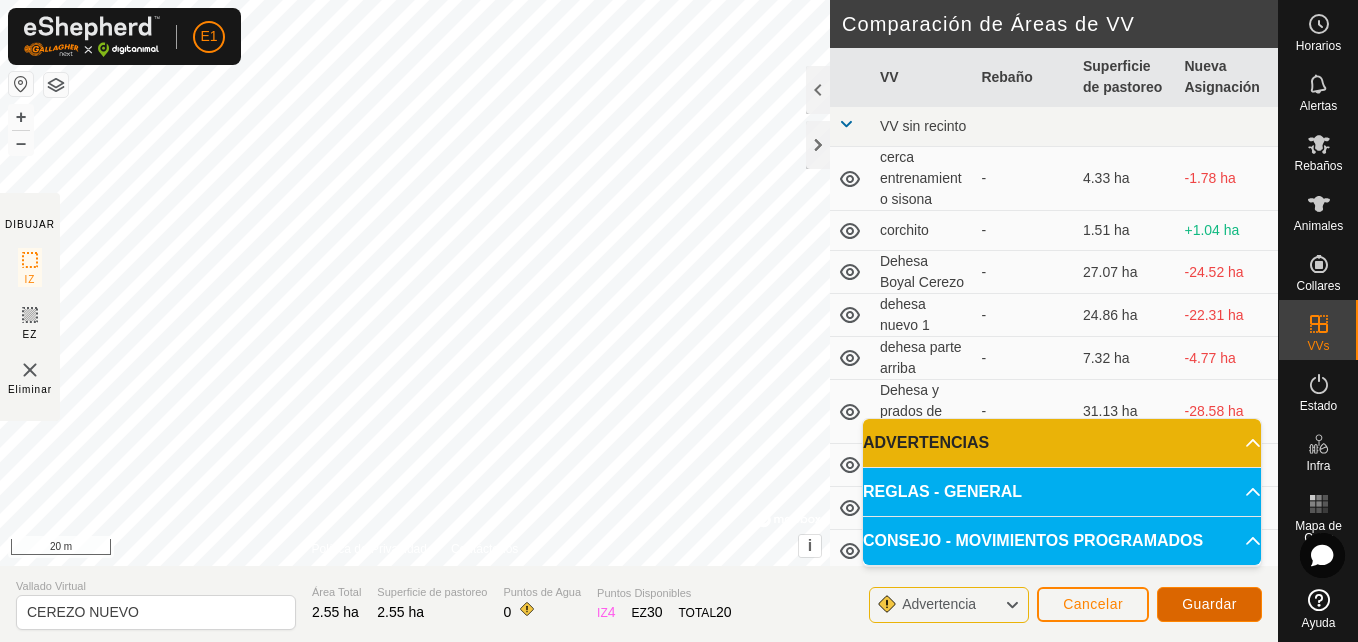 click on "Guardar" 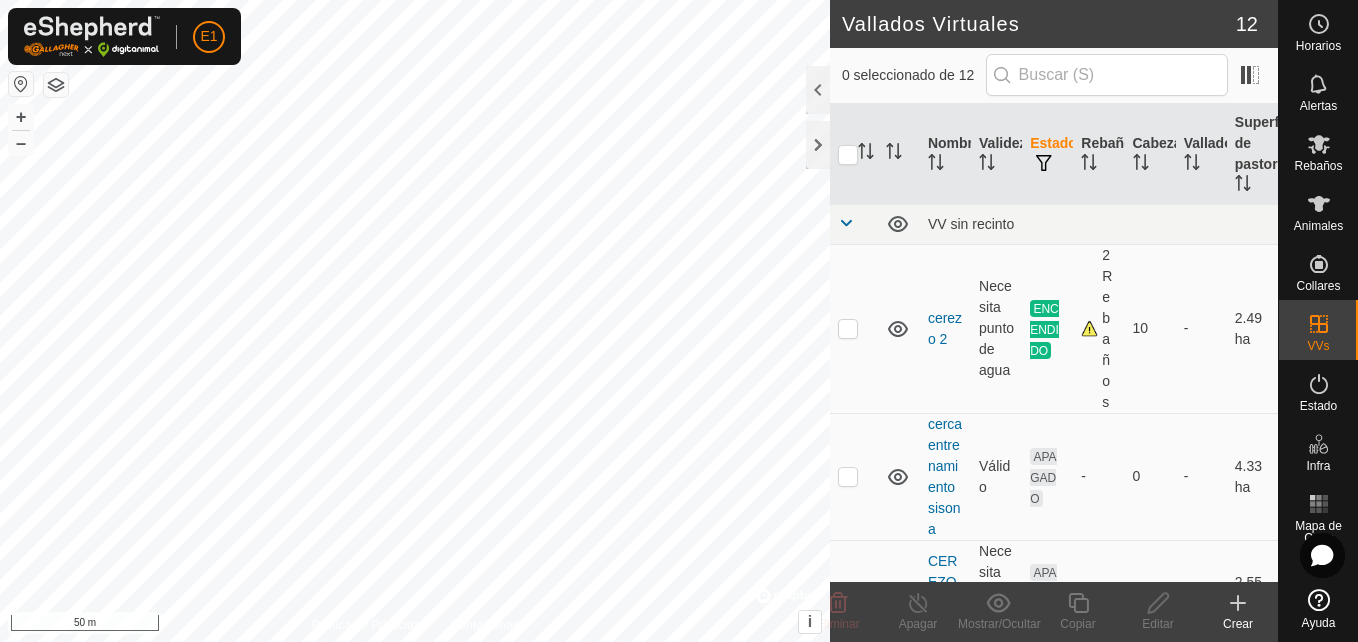 scroll, scrollTop: 0, scrollLeft: 0, axis: both 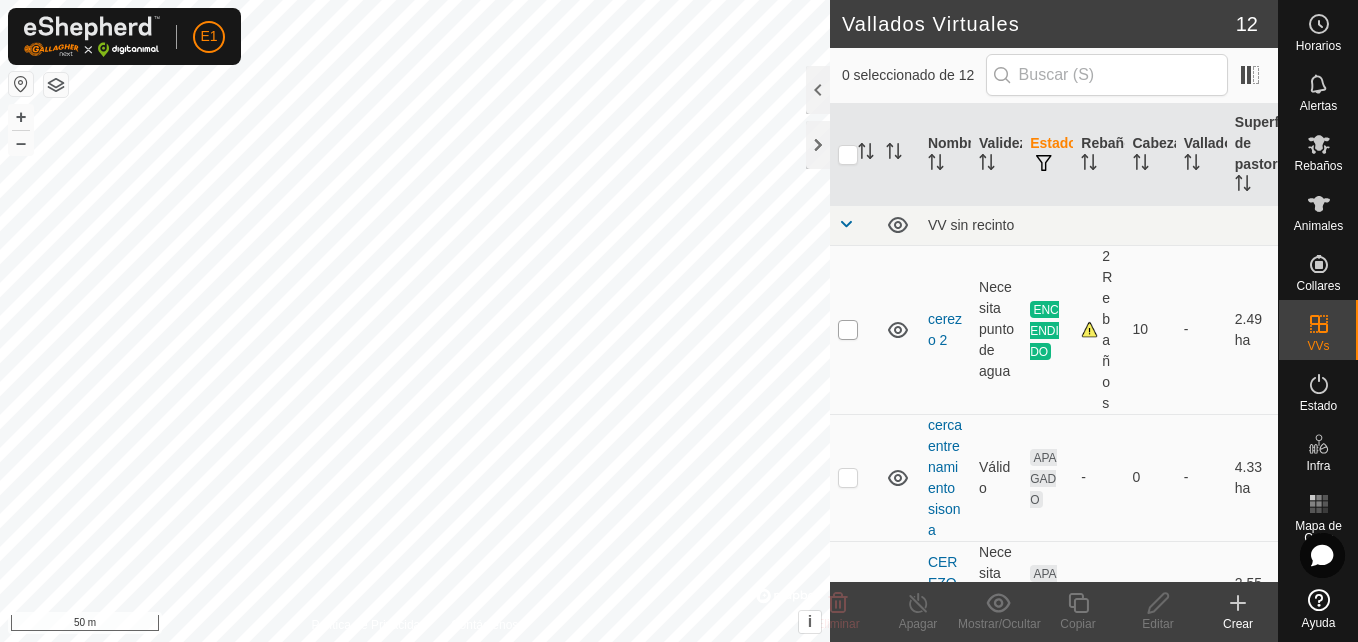 click at bounding box center [848, 330] 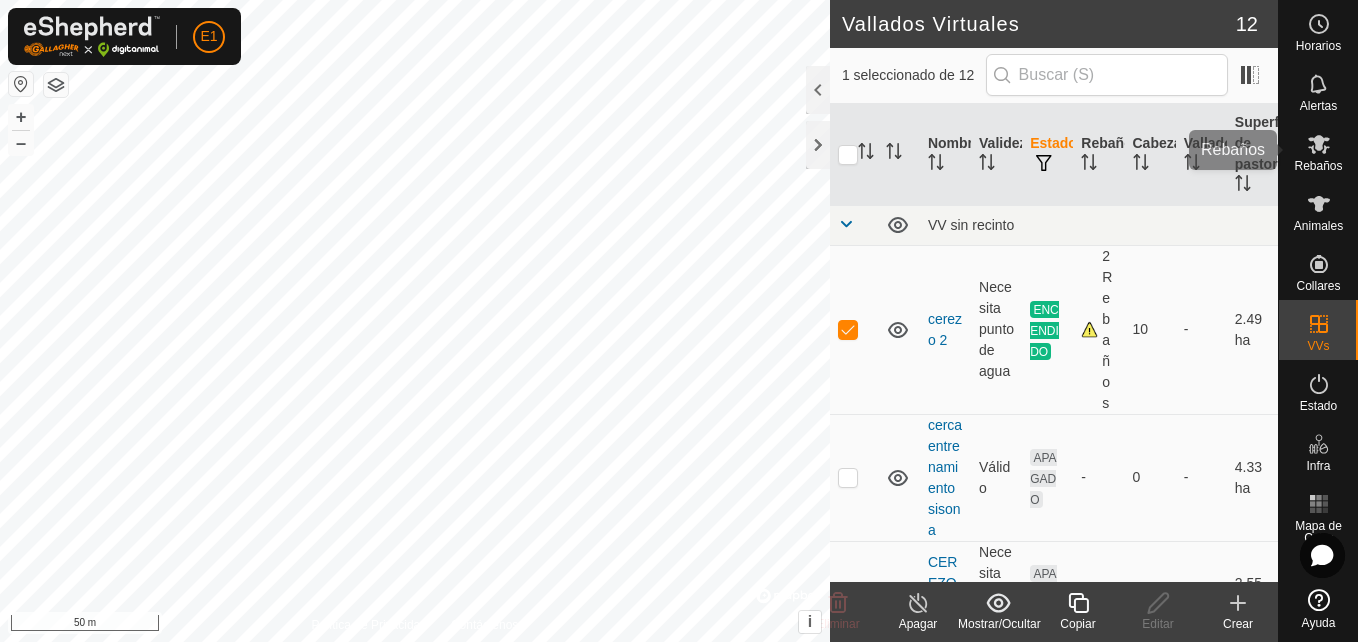 click at bounding box center (1319, 144) 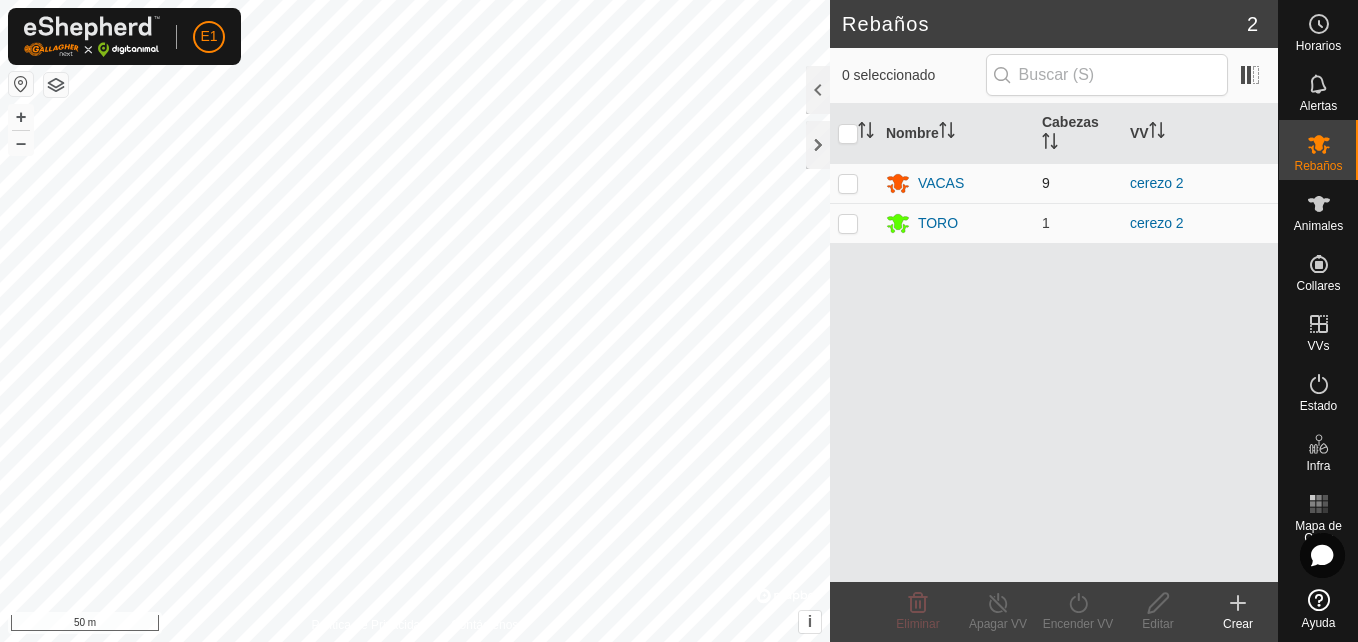 click at bounding box center [854, 183] 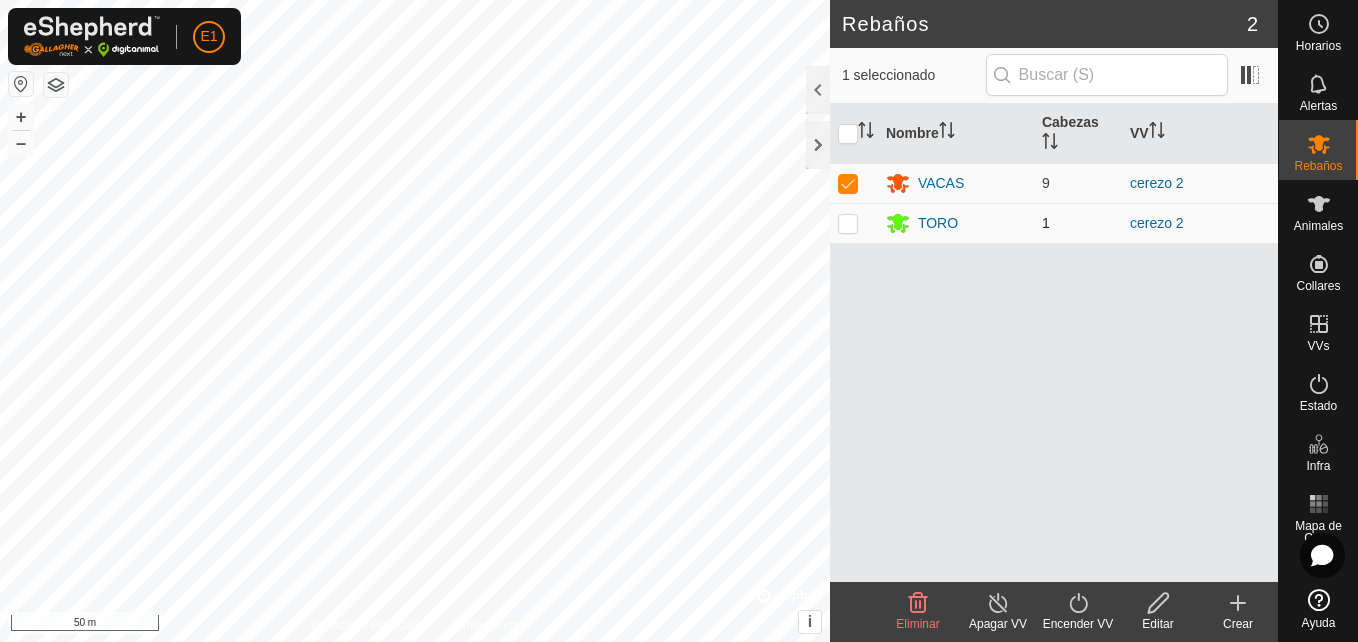 drag, startPoint x: 846, startPoint y: 231, endPoint x: 851, endPoint y: 241, distance: 11.18034 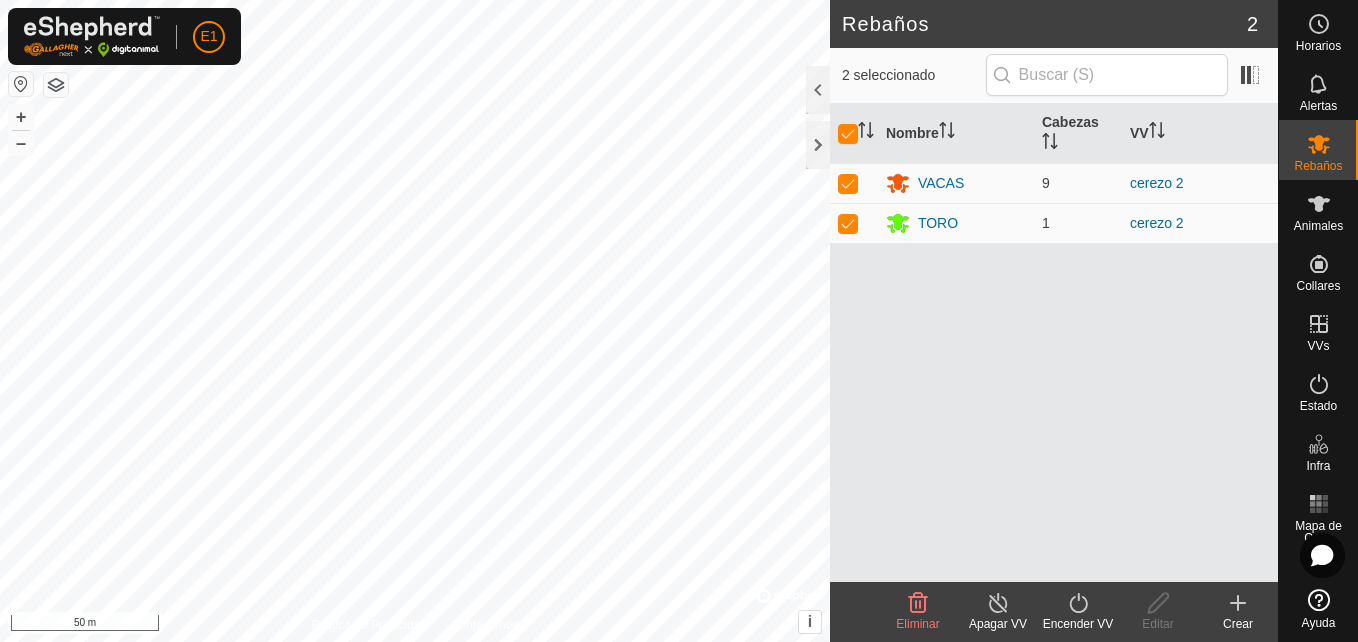 click on "Encender VV" 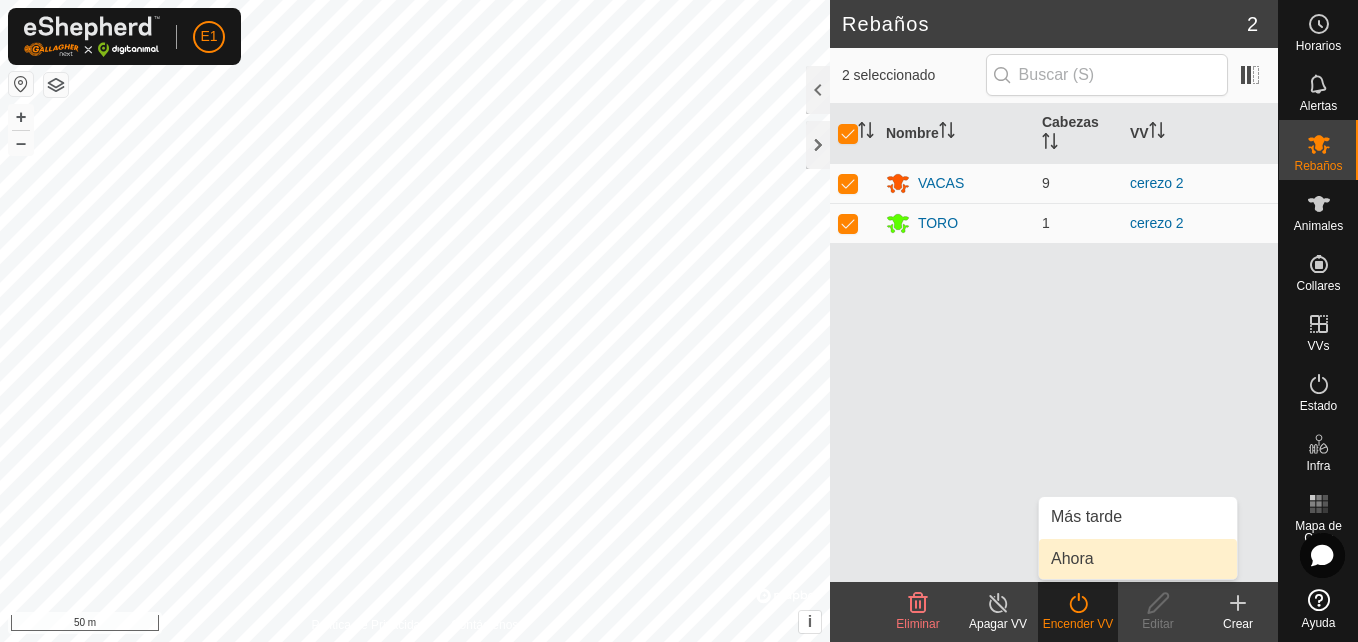 click on "Ahora" at bounding box center (1138, 559) 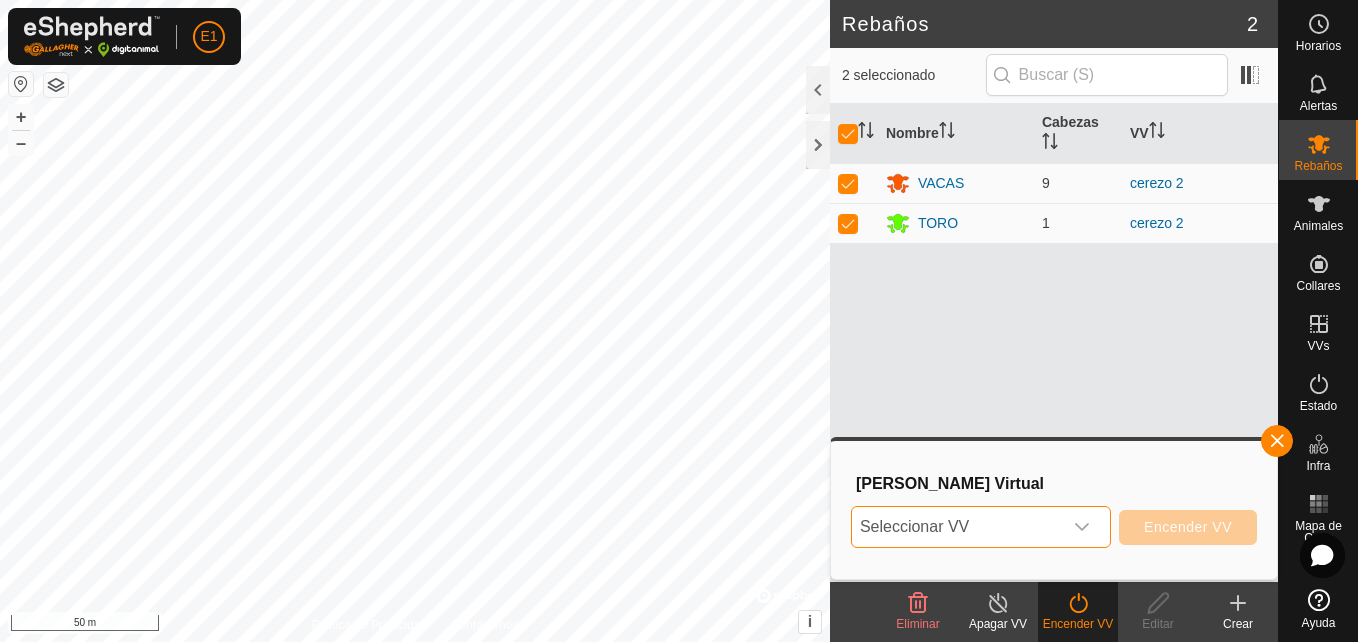 click on "Seleccionar VV" at bounding box center [957, 527] 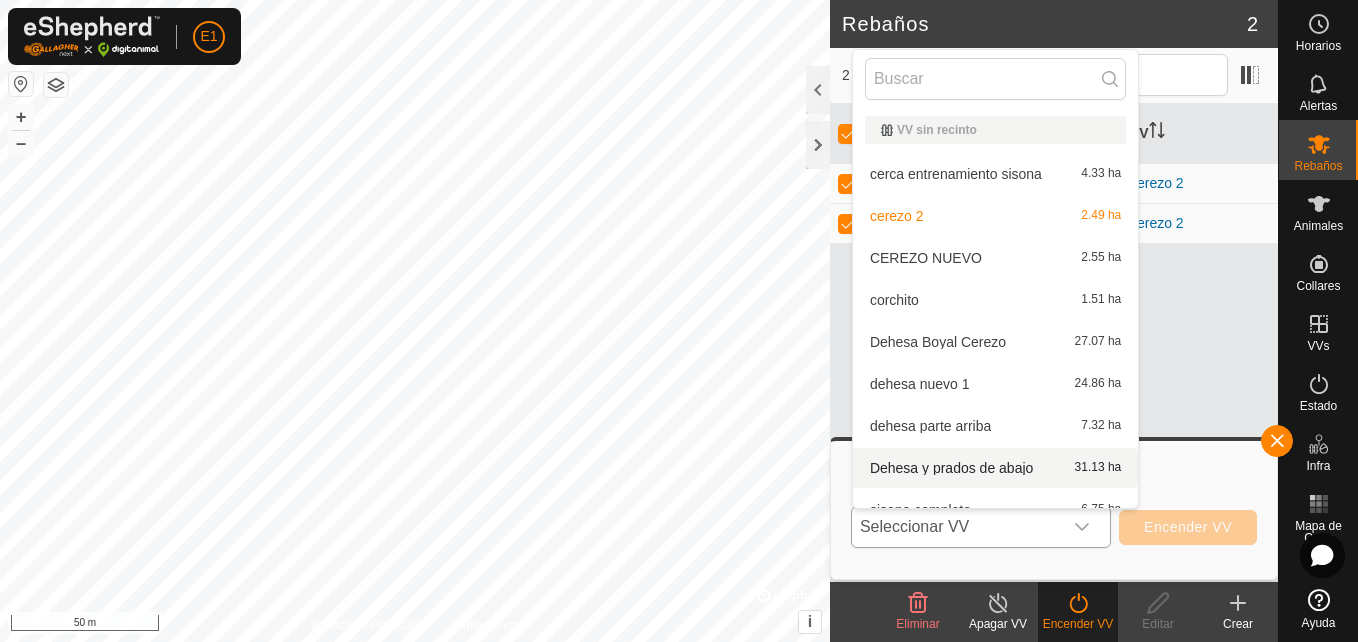 scroll, scrollTop: 22, scrollLeft: 0, axis: vertical 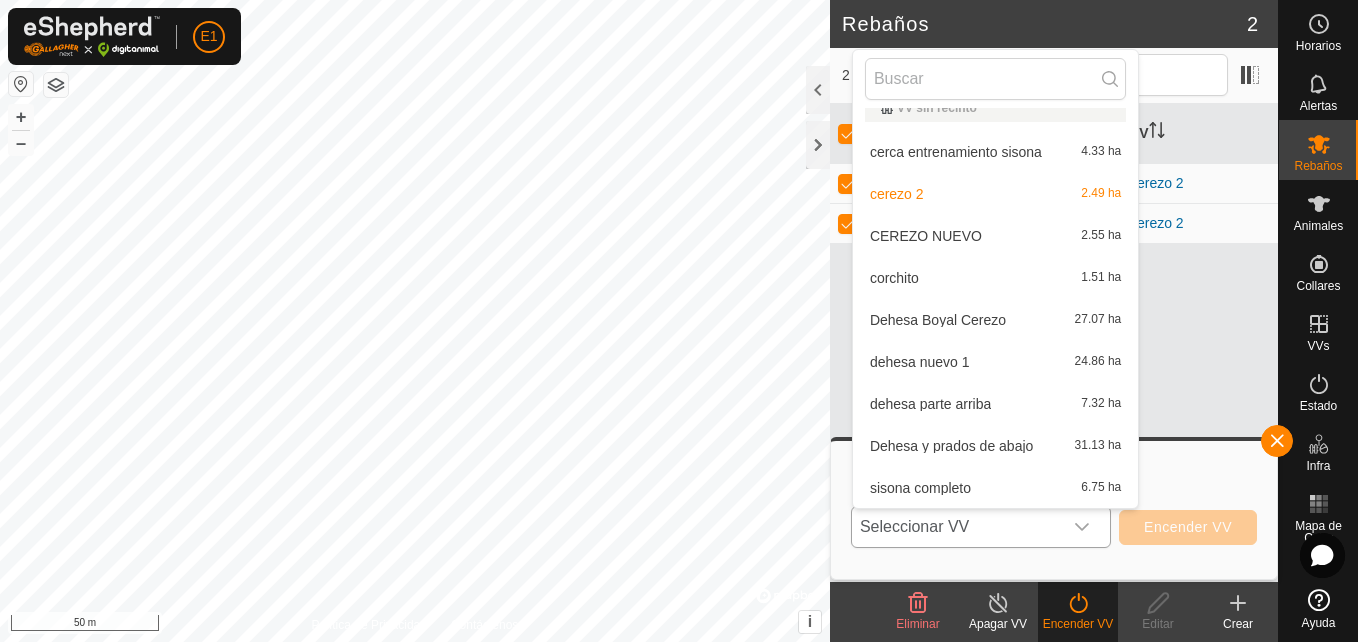 click on "CEREZO NUEVO  2.55 ha" at bounding box center (995, 236) 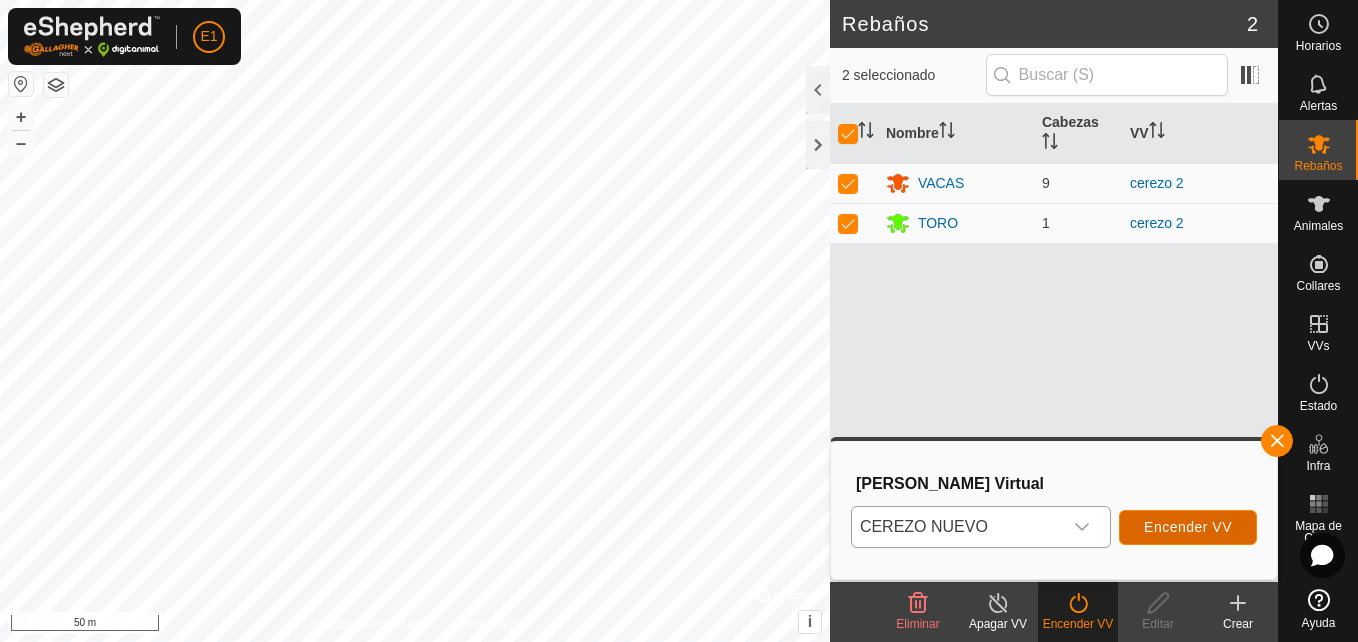 click on "Encender VV" at bounding box center (1188, 527) 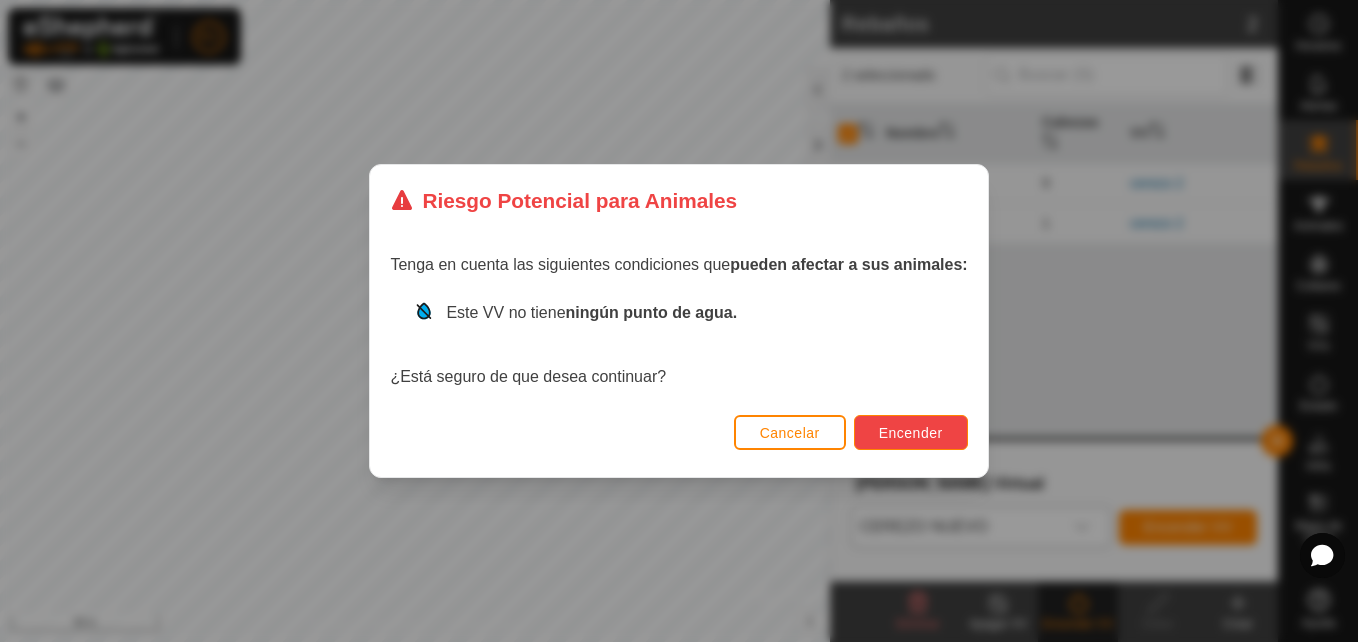 click on "Encender" at bounding box center [911, 433] 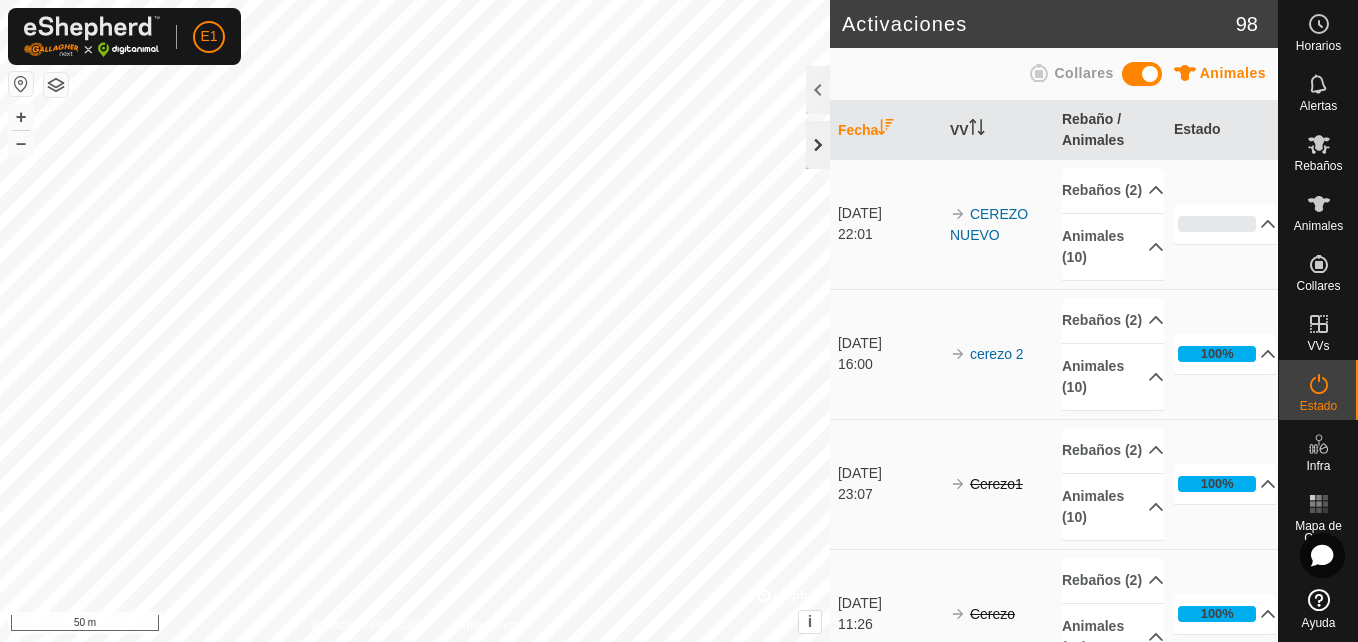 click 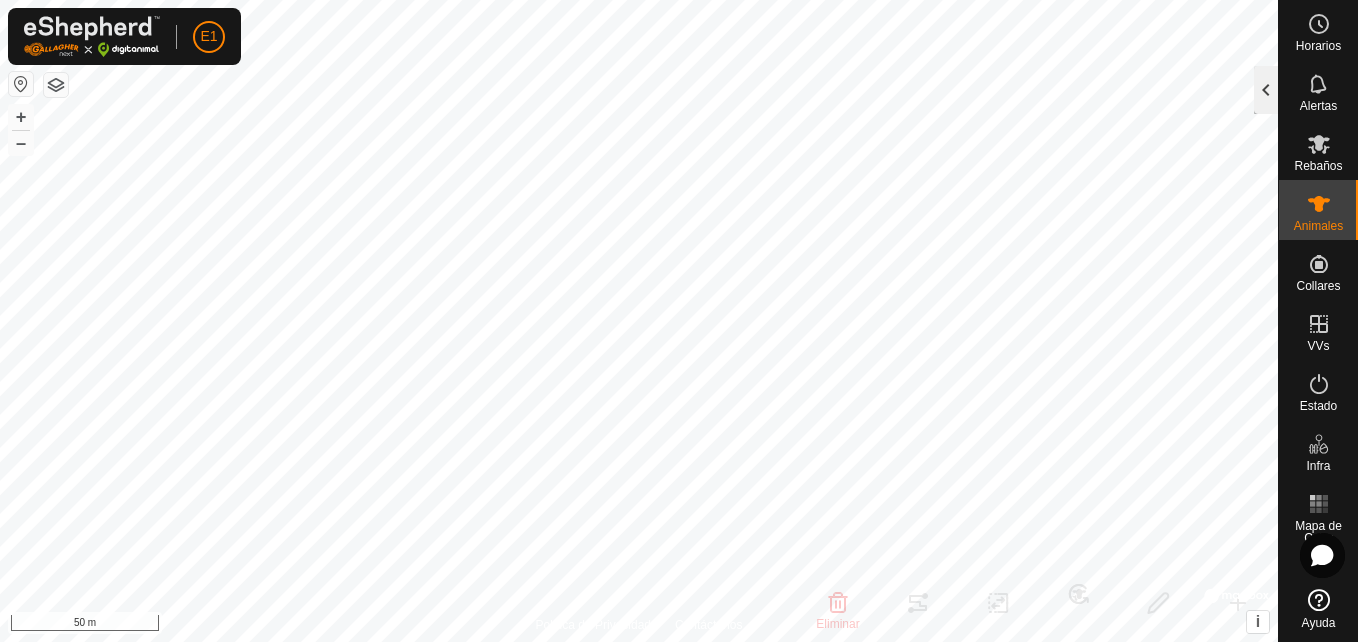 click 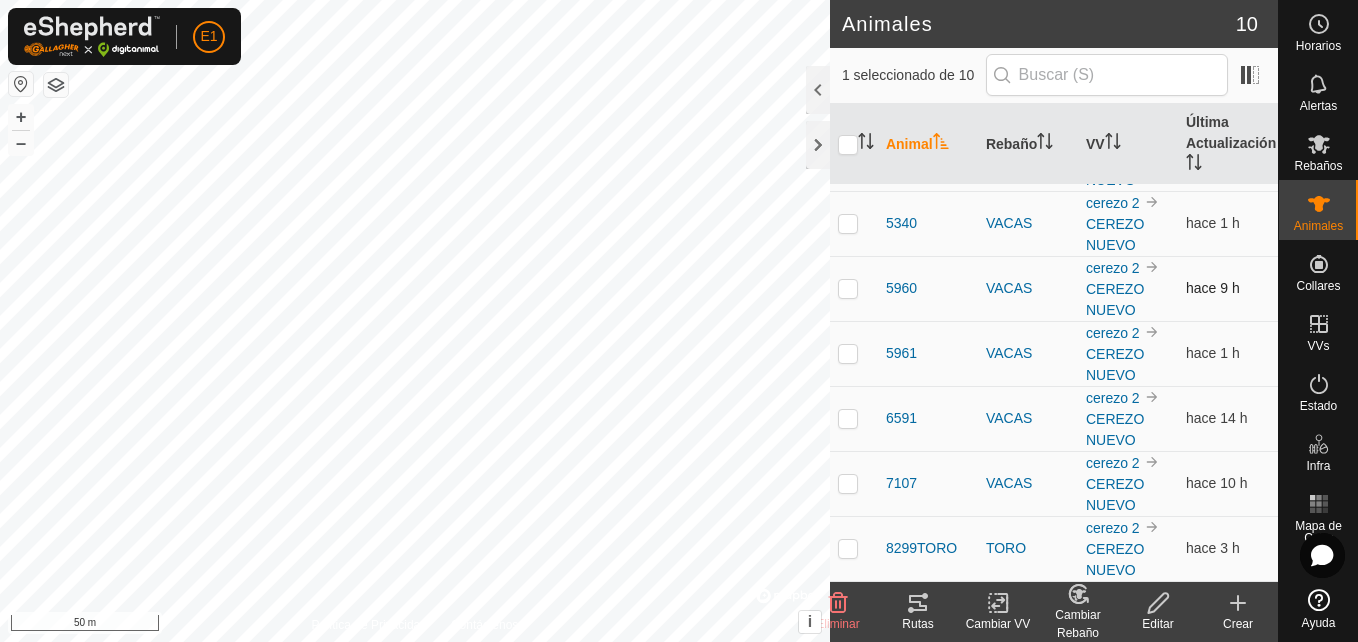 scroll, scrollTop: 0, scrollLeft: 0, axis: both 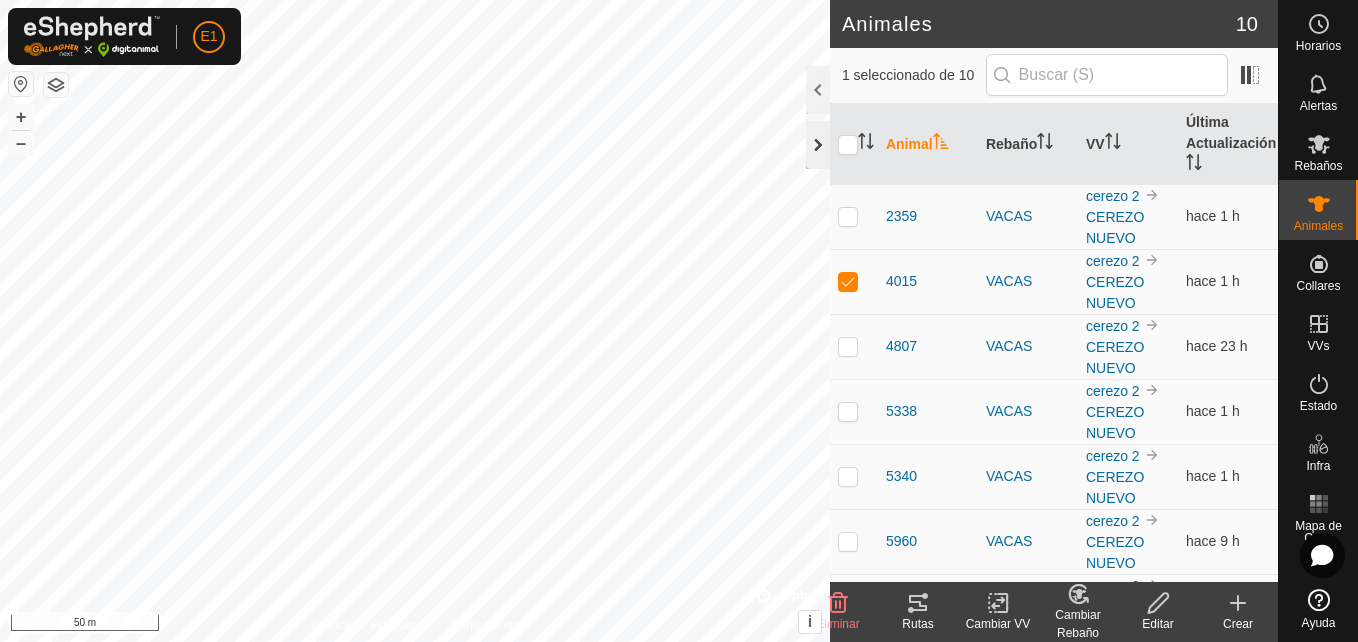 click 